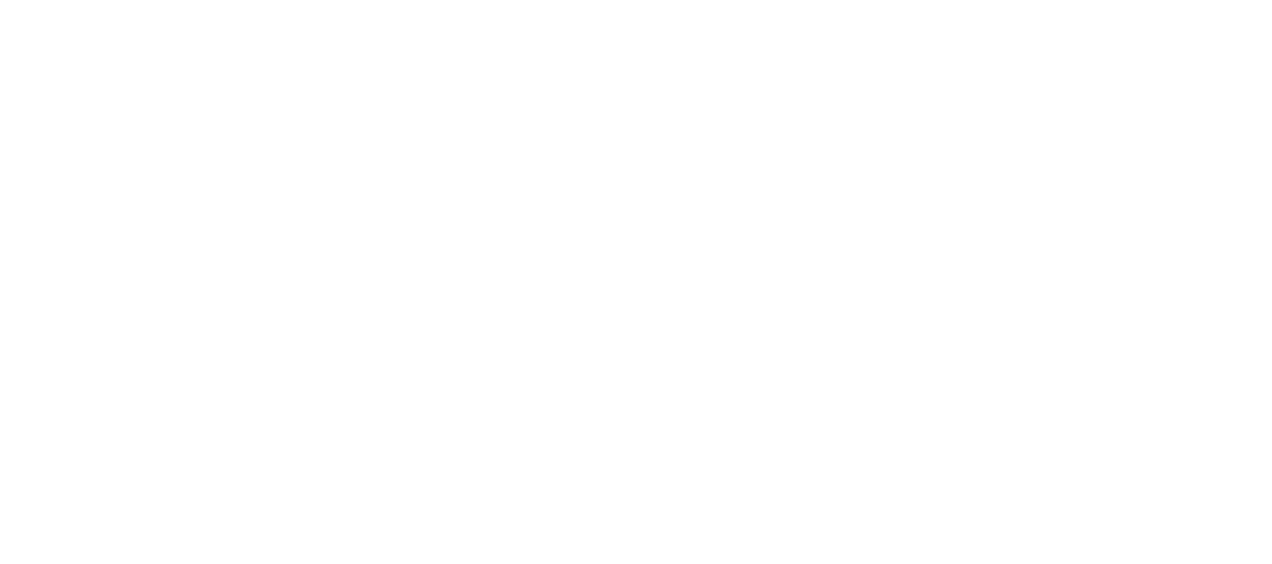 scroll, scrollTop: 0, scrollLeft: 0, axis: both 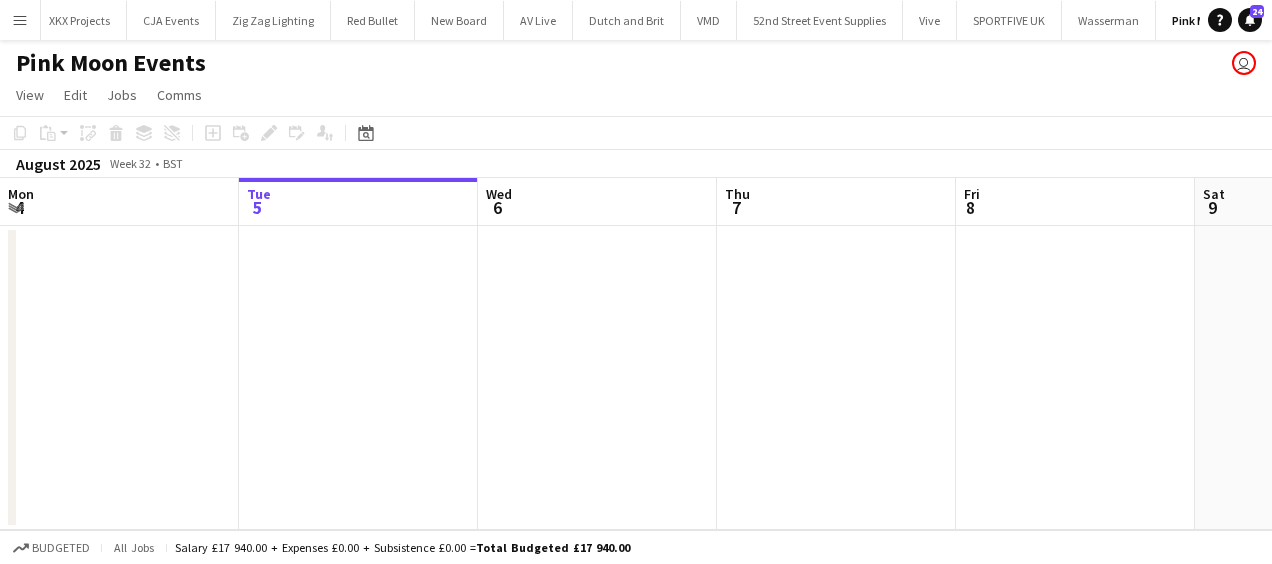click on "Menu" at bounding box center [20, 20] 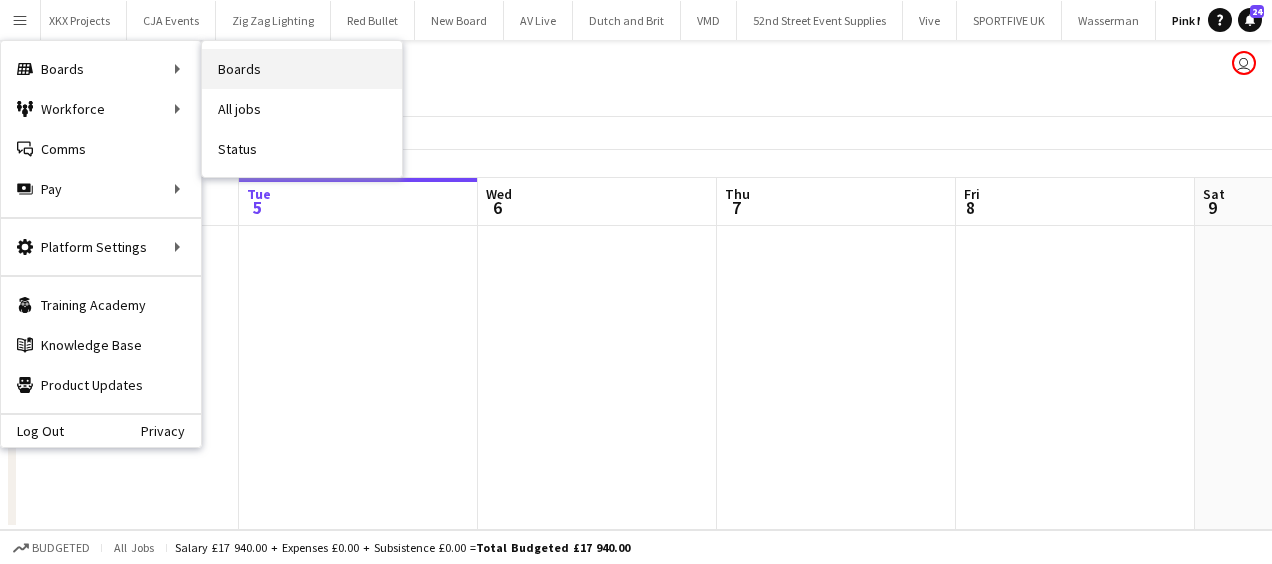 click on "Boards" at bounding box center [302, 69] 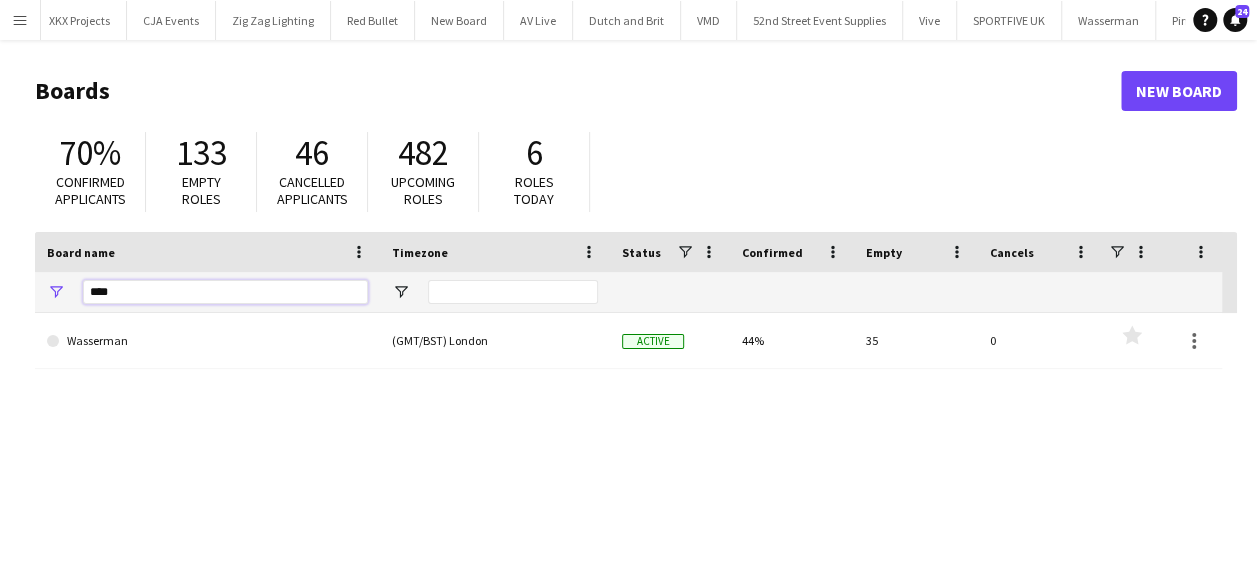 drag, startPoint x: 132, startPoint y: 296, endPoint x: 68, endPoint y: 301, distance: 64.195015 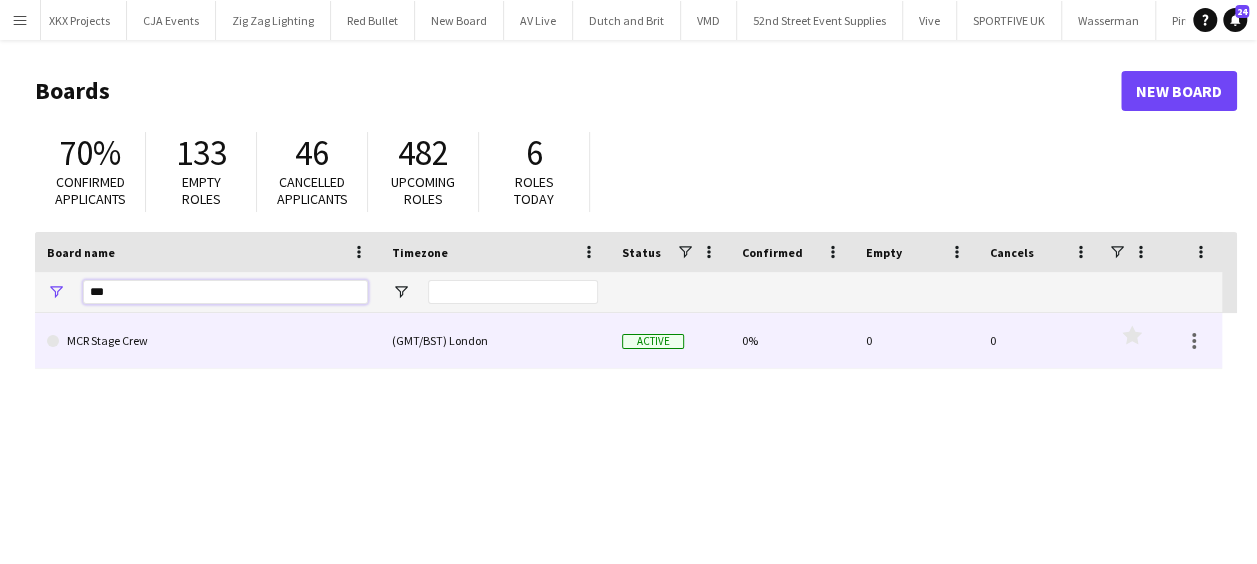 type on "***" 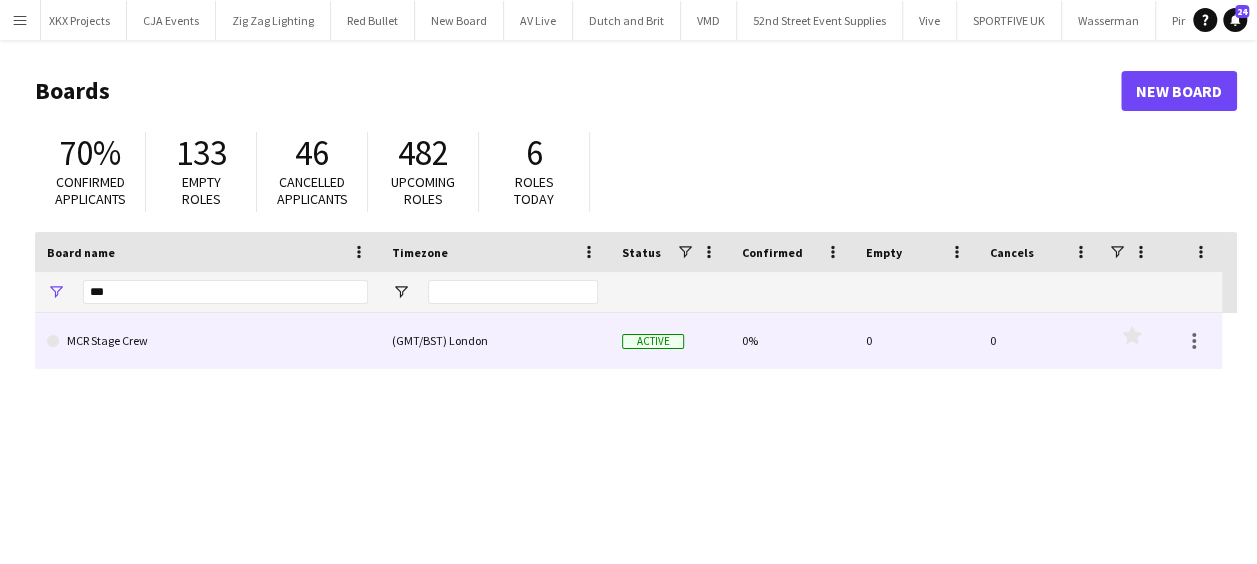 click on "MCR Stage Crew" 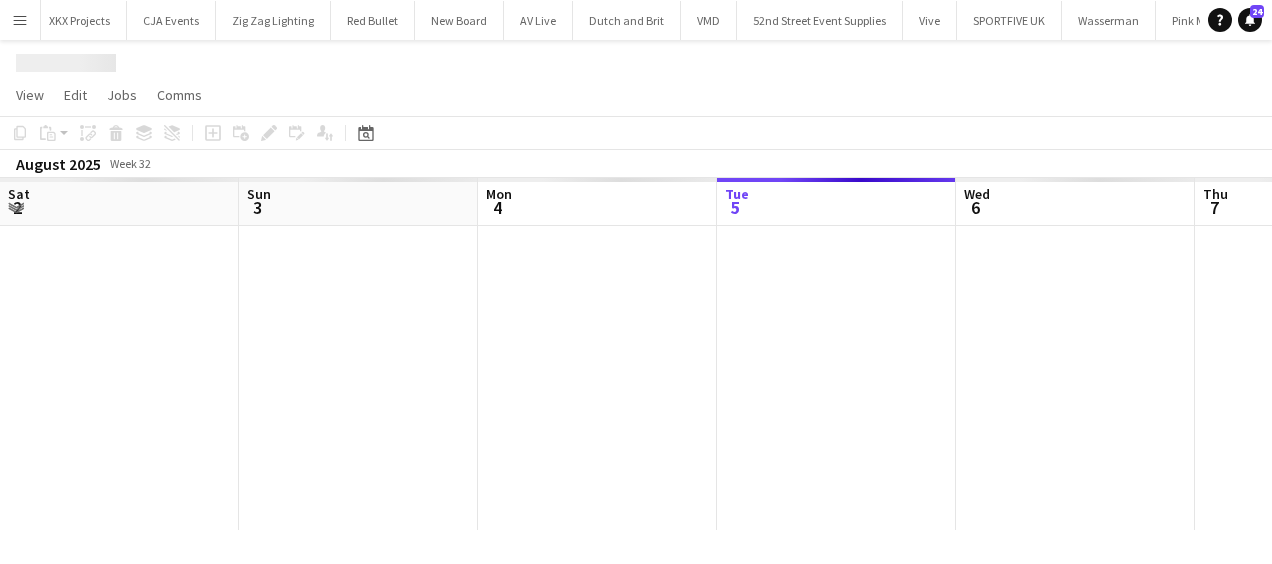 scroll, scrollTop: 0, scrollLeft: 478, axis: horizontal 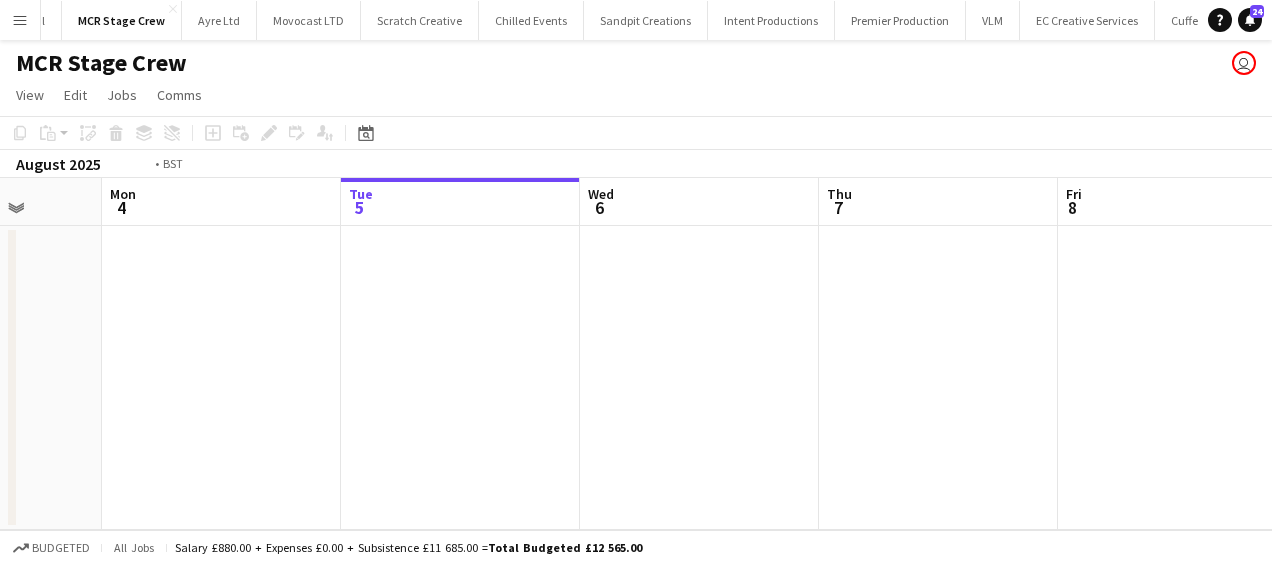 drag, startPoint x: 548, startPoint y: 378, endPoint x: 1086, endPoint y: 299, distance: 543.7692 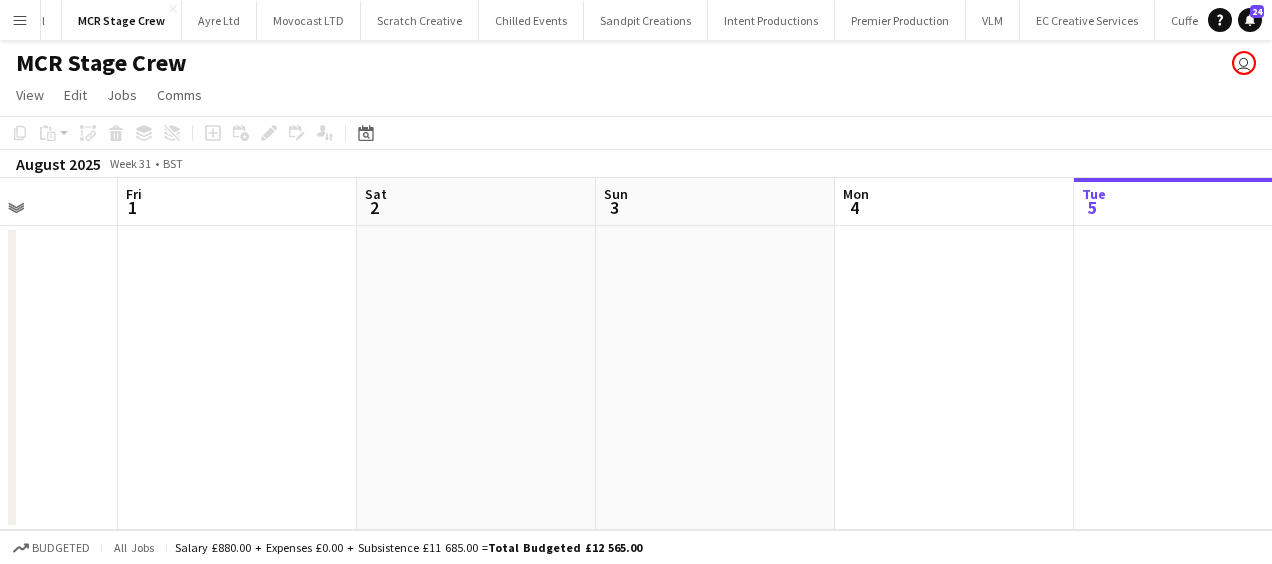 drag, startPoint x: 690, startPoint y: 352, endPoint x: 366, endPoint y: 380, distance: 325.2076 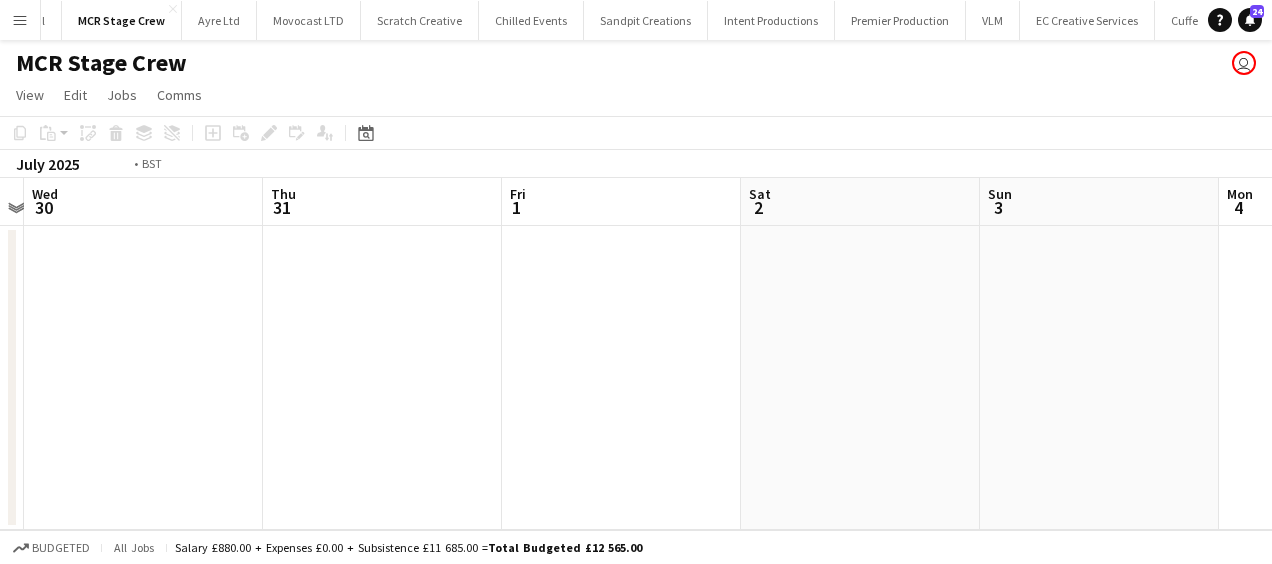 drag, startPoint x: 825, startPoint y: 346, endPoint x: 482, endPoint y: 356, distance: 343.14575 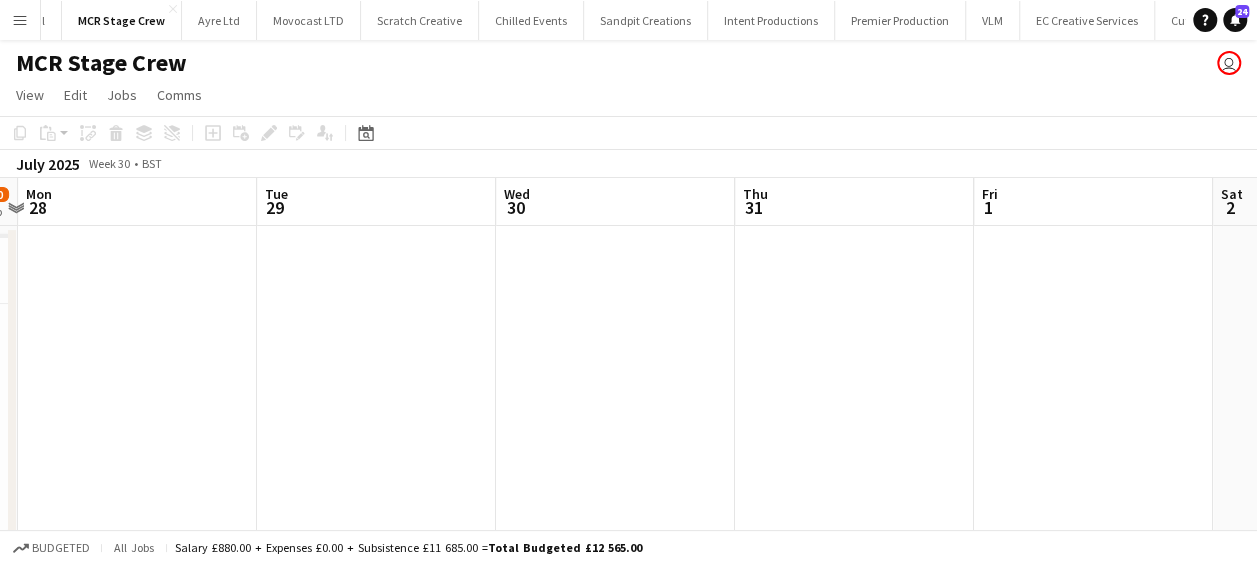 click on "Sat   26   Sun   27   9/10   1 Job   Mon   28   Tue   29   Wed   30   Thu   31   Fri   1   Sat   2   Sun   3   Mon   4   Tue   5      11:00-16:00 (5h)    9/10   Coop Live    2 Roles   Driver   2/2   11:00-16:00 (5h)
[FIRST] [LAST]  [FIRST] [LAST]  General Crew   7/8   11:00-16:00 (5h)
[FIRST] [LAST]  [FIRST] [LAST]  [FIRST] [LAST]  [FIRST] [LAST]  [FIRST] [LAST]  [FIRST] [LAST]  [FIRST] [LAST]
single-neutral-actions" at bounding box center [628, 374] 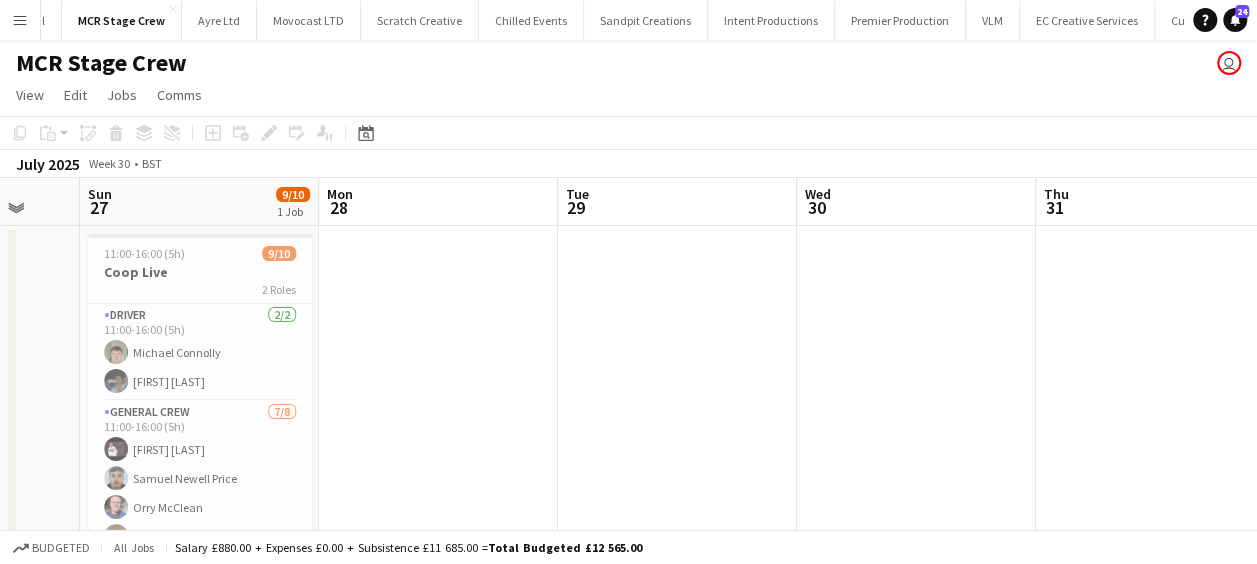 drag, startPoint x: 903, startPoint y: 342, endPoint x: 734, endPoint y: 349, distance: 169.14491 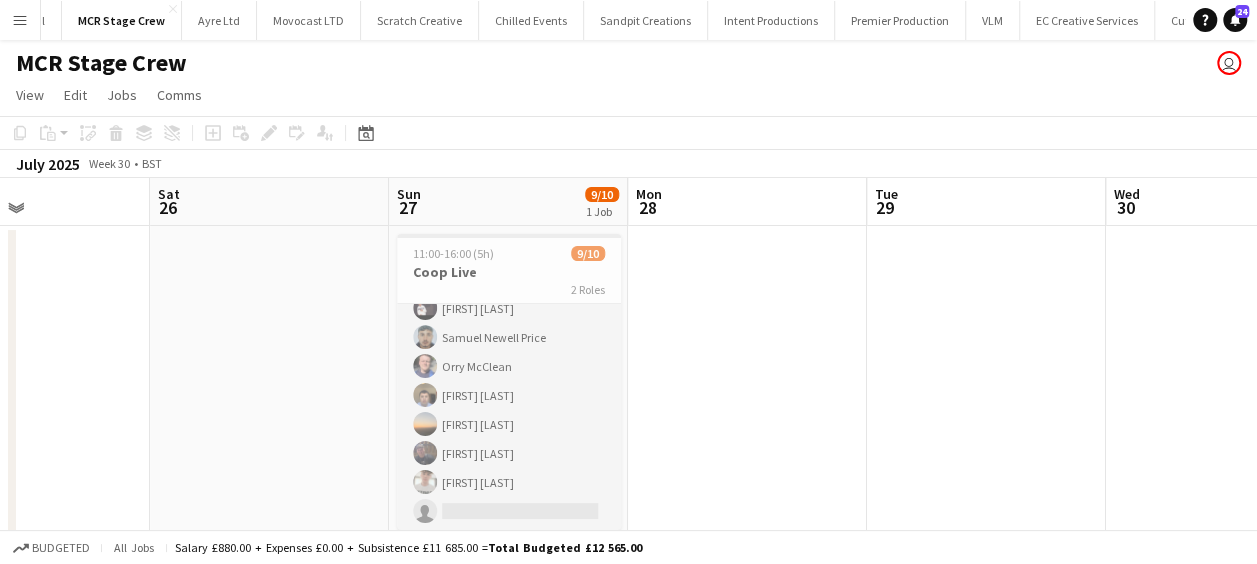 scroll, scrollTop: 0, scrollLeft: 0, axis: both 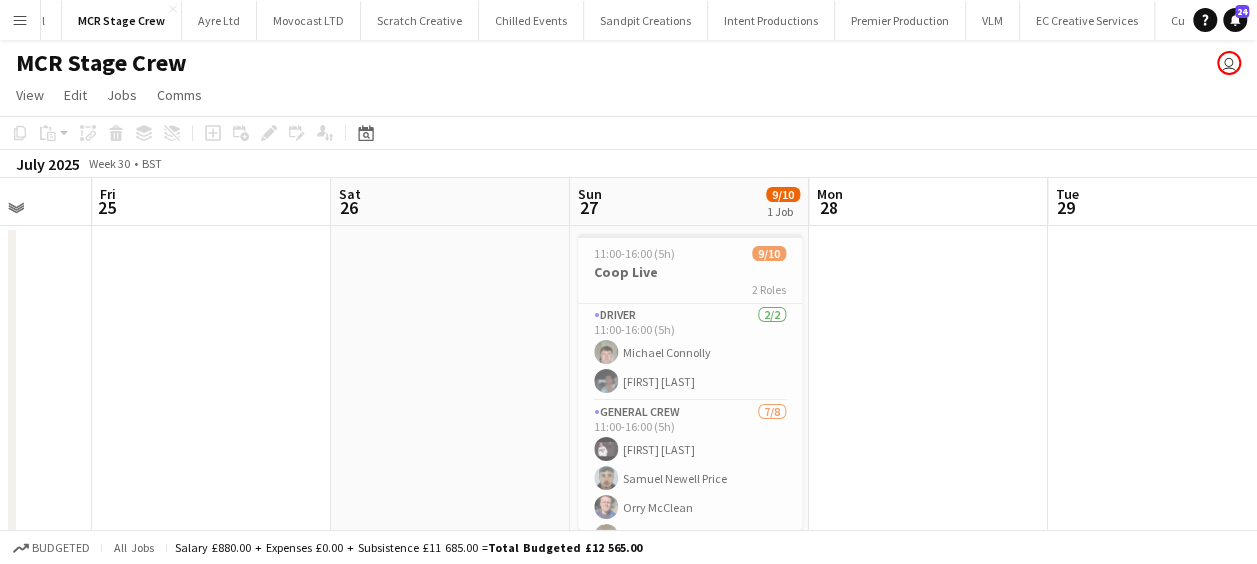 drag, startPoint x: 292, startPoint y: 393, endPoint x: 473, endPoint y: 391, distance: 181.01105 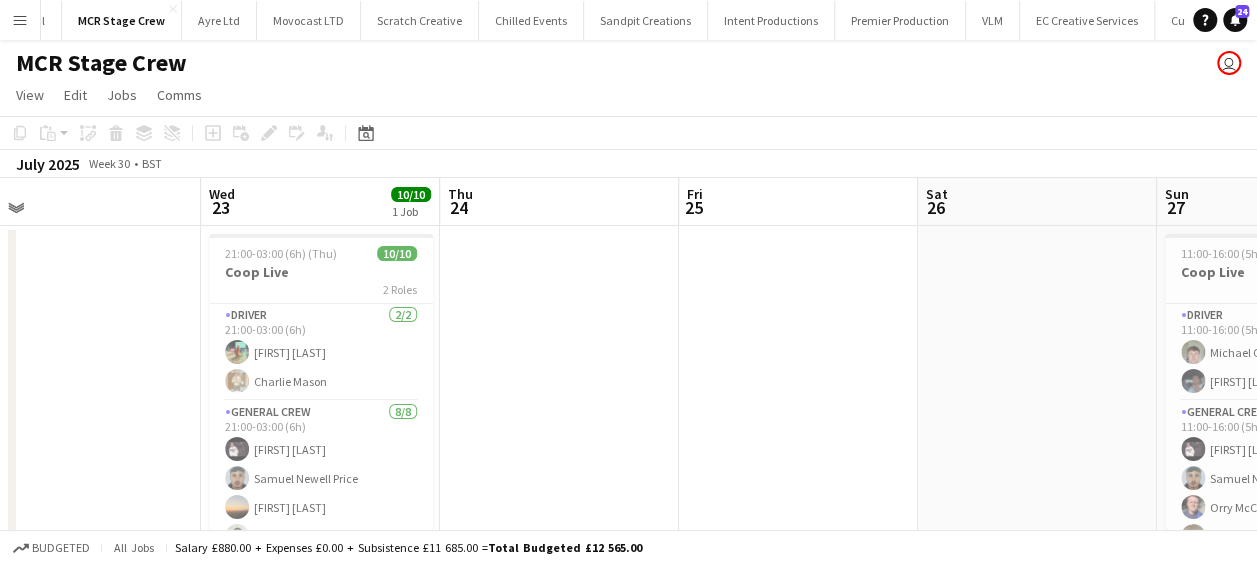 drag, startPoint x: 545, startPoint y: 388, endPoint x: 804, endPoint y: 388, distance: 259 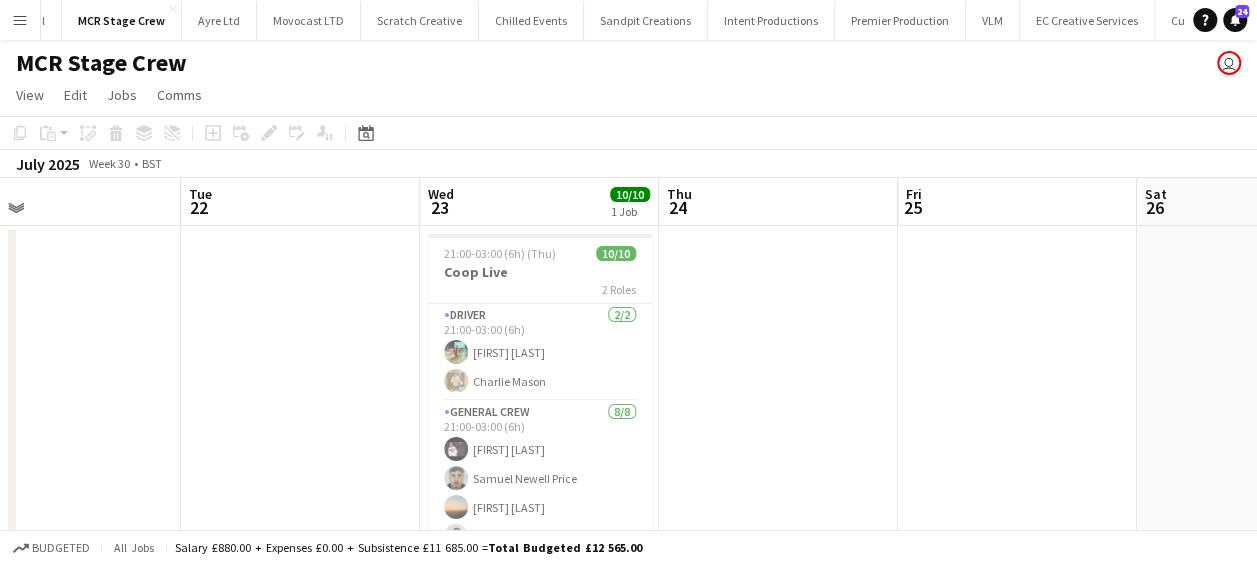 drag, startPoint x: 552, startPoint y: 395, endPoint x: 688, endPoint y: 388, distance: 136.18002 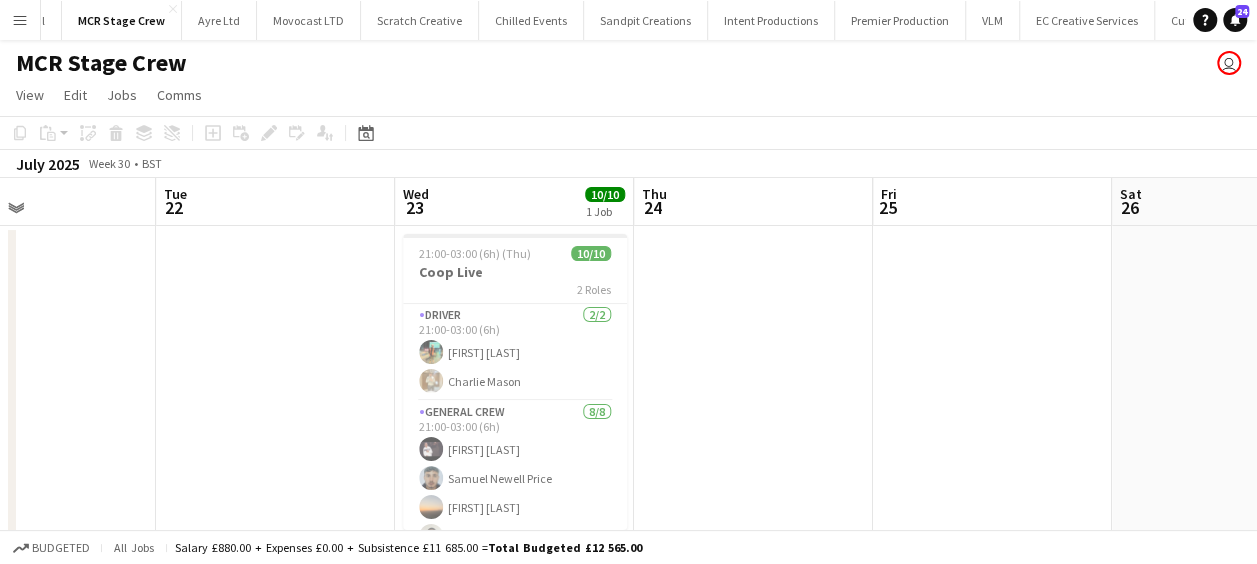 drag, startPoint x: 787, startPoint y: 380, endPoint x: 376, endPoint y: 378, distance: 411.00485 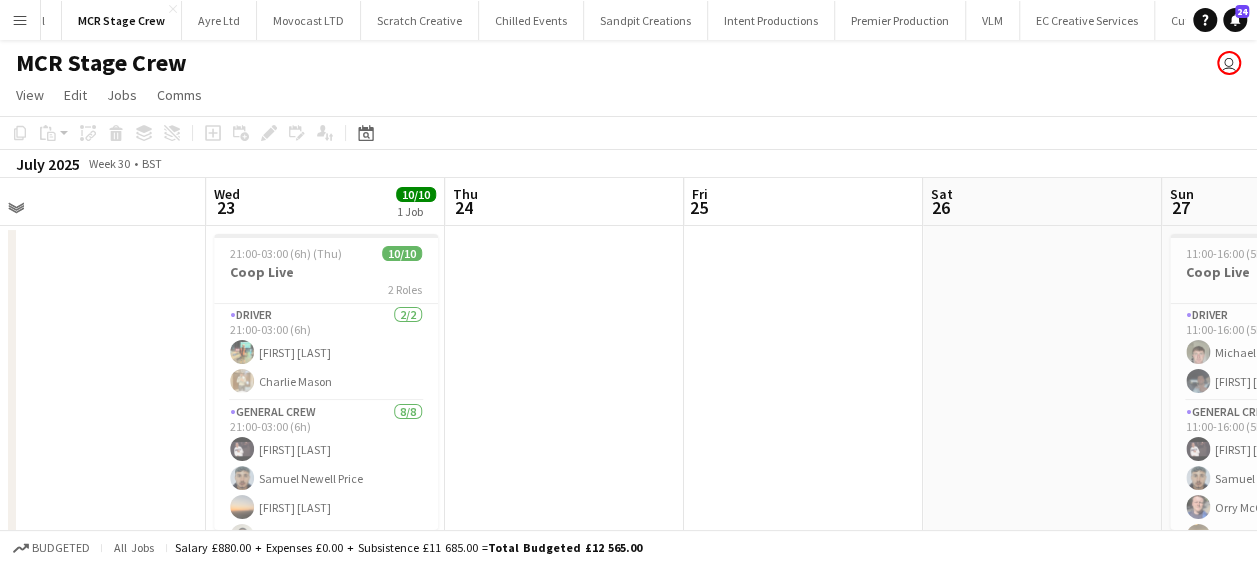 drag, startPoint x: 787, startPoint y: 376, endPoint x: 719, endPoint y: 380, distance: 68.117546 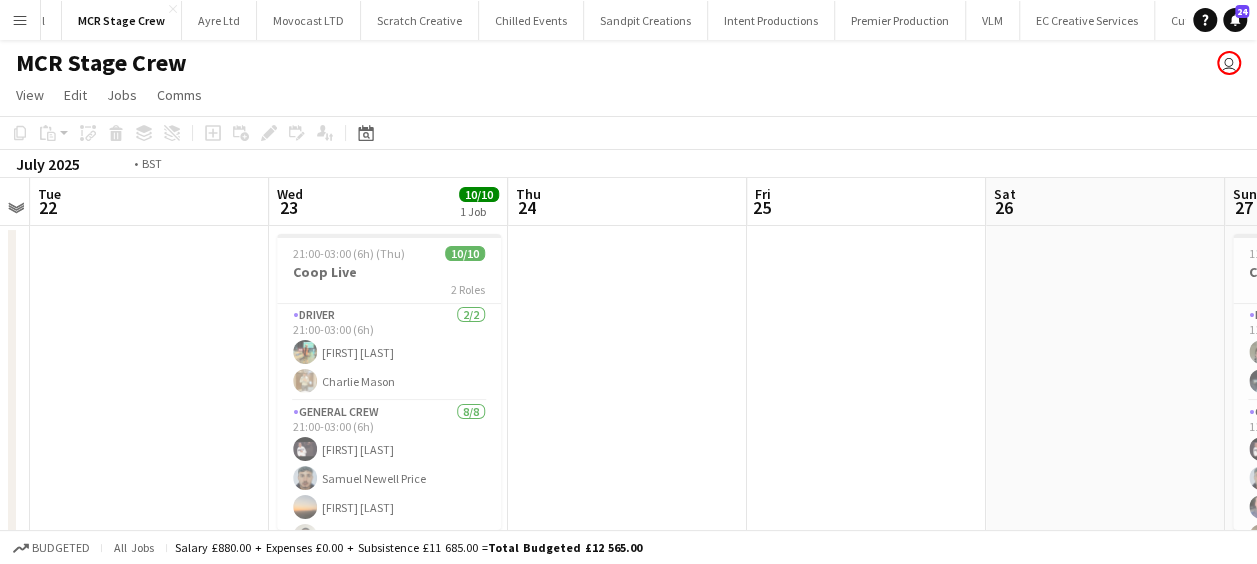 drag, startPoint x: 693, startPoint y: 380, endPoint x: 848, endPoint y: 372, distance: 155.20631 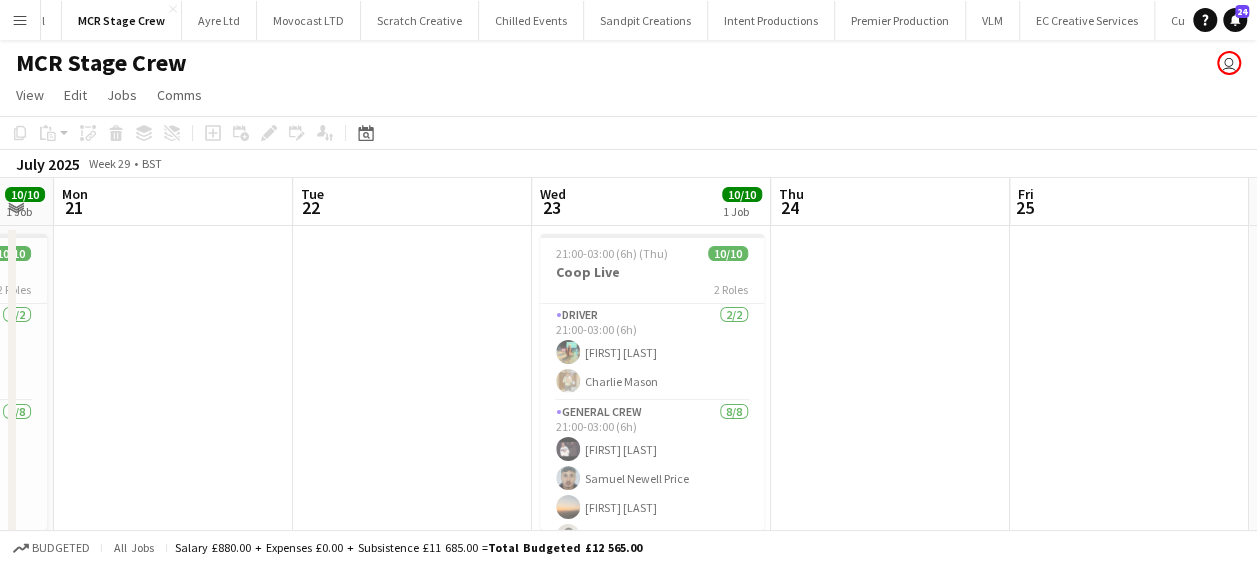 drag, startPoint x: 256, startPoint y: 364, endPoint x: 757, endPoint y: 364, distance: 501 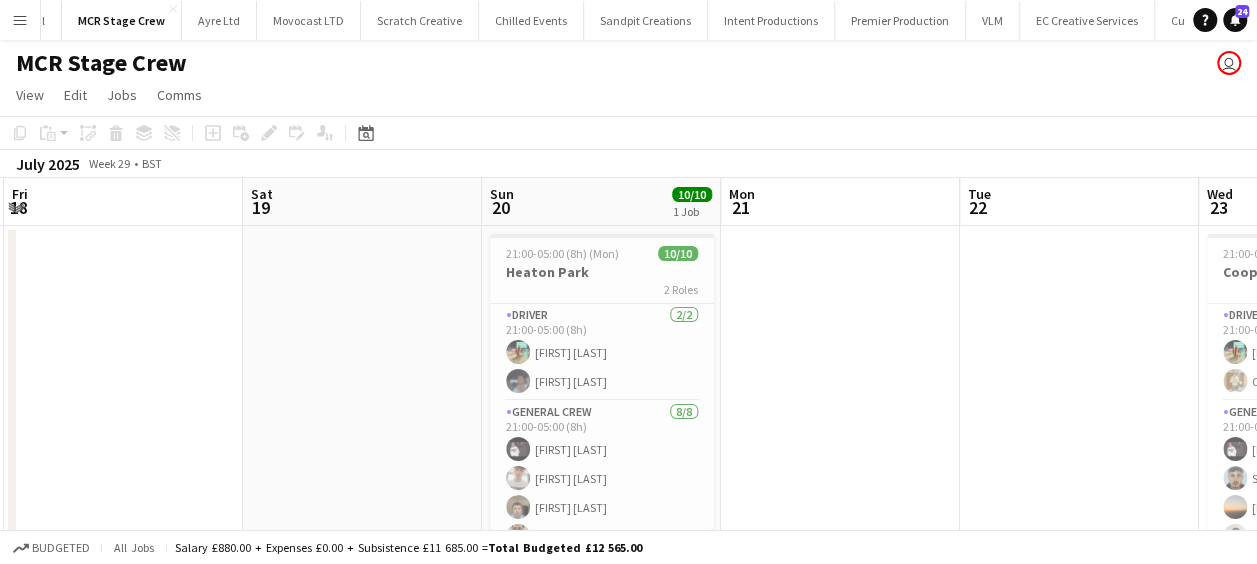 drag, startPoint x: 614, startPoint y: 357, endPoint x: 638, endPoint y: 357, distance: 24 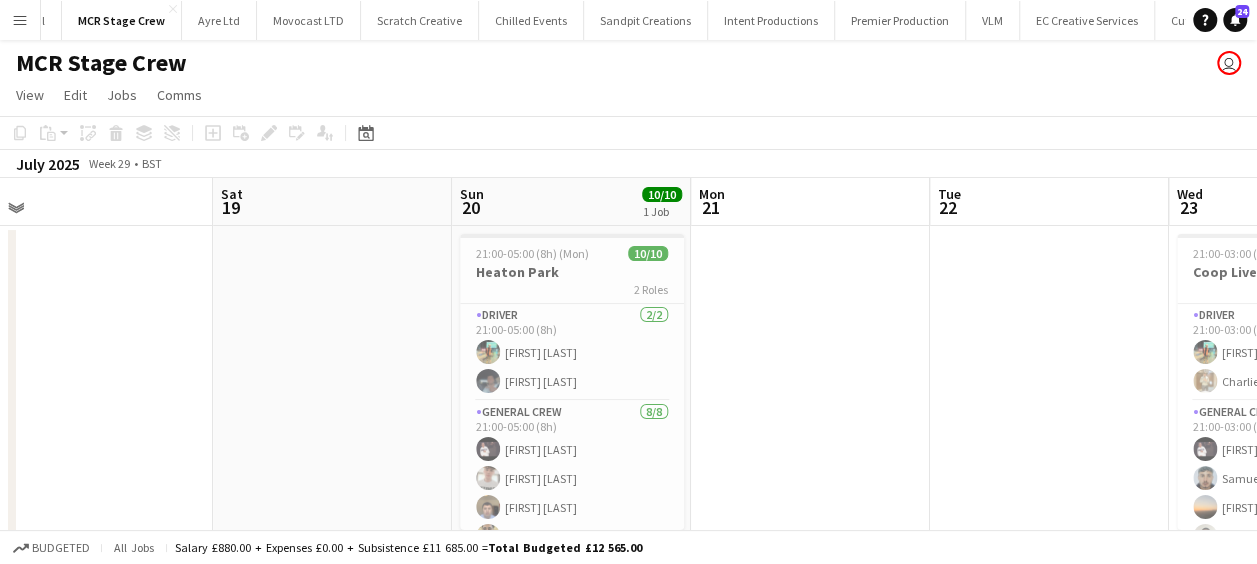 drag, startPoint x: 358, startPoint y: 350, endPoint x: 756, endPoint y: 355, distance: 398.0314 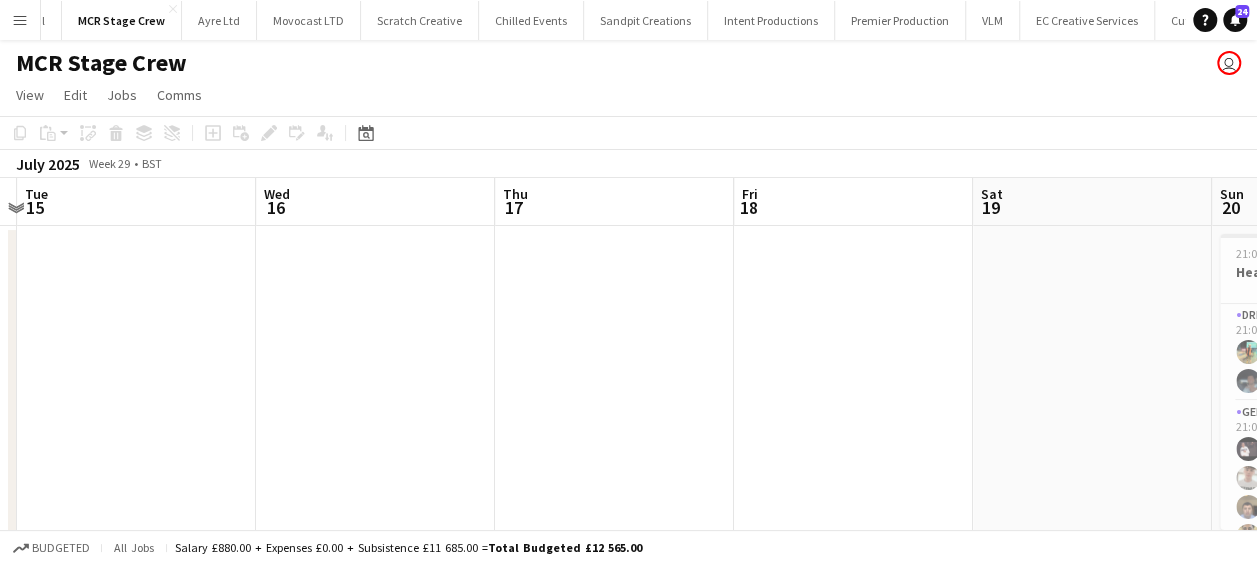 drag, startPoint x: 761, startPoint y: 371, endPoint x: 550, endPoint y: 366, distance: 211.05923 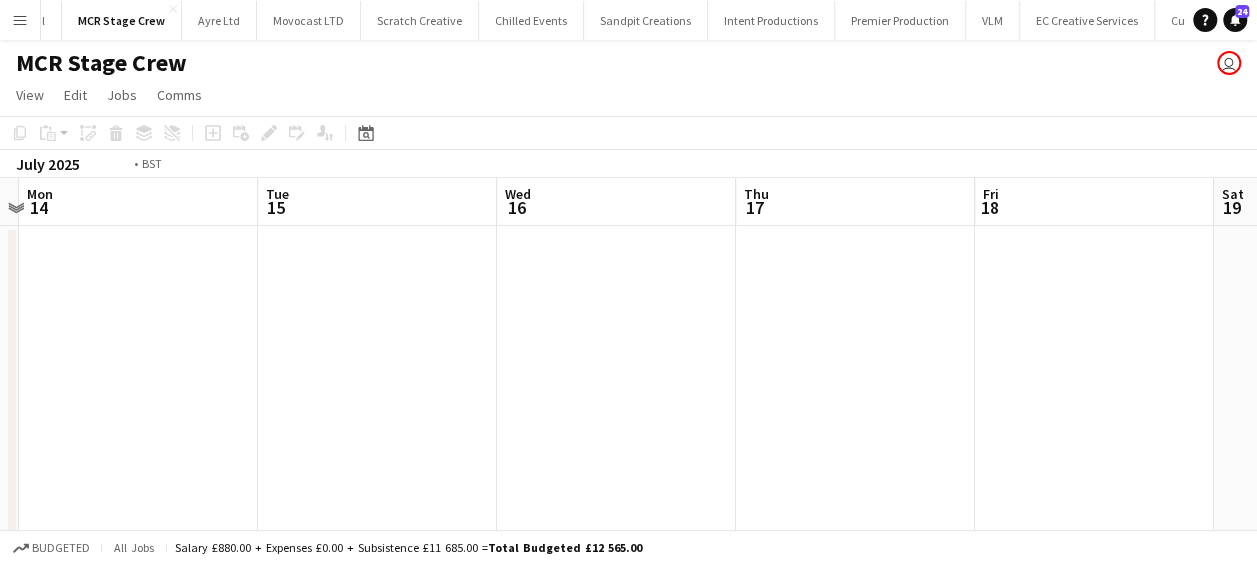 drag, startPoint x: 703, startPoint y: 379, endPoint x: 596, endPoint y: 374, distance: 107.11676 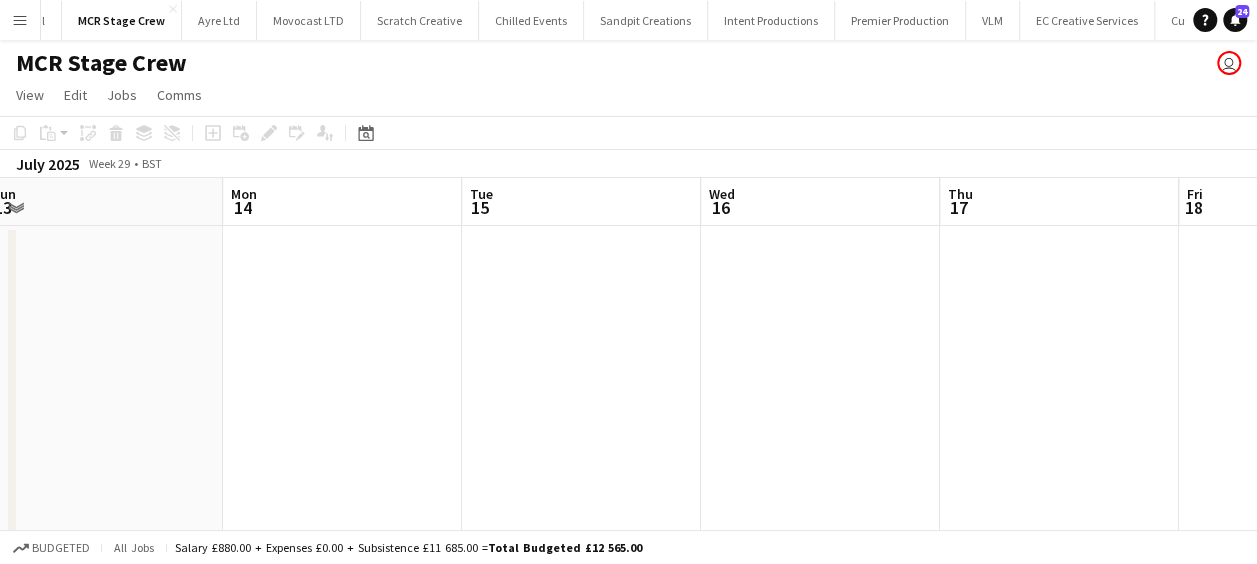 drag, startPoint x: 605, startPoint y: 374, endPoint x: 896, endPoint y: 371, distance: 291.01547 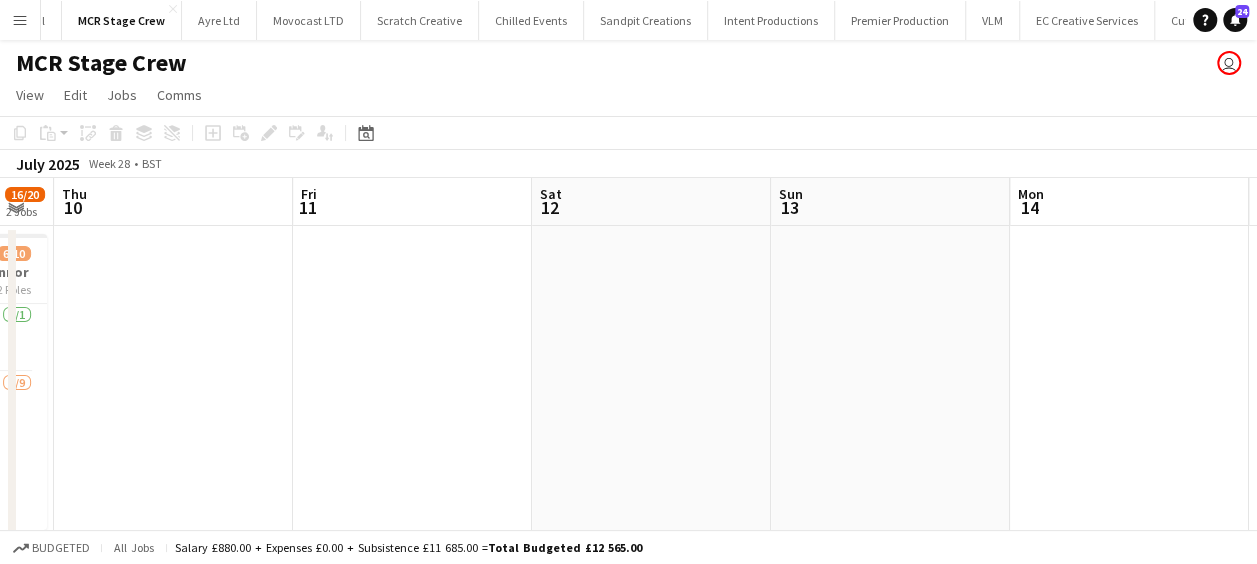 drag, startPoint x: 770, startPoint y: 374, endPoint x: 909, endPoint y: 368, distance: 139.12944 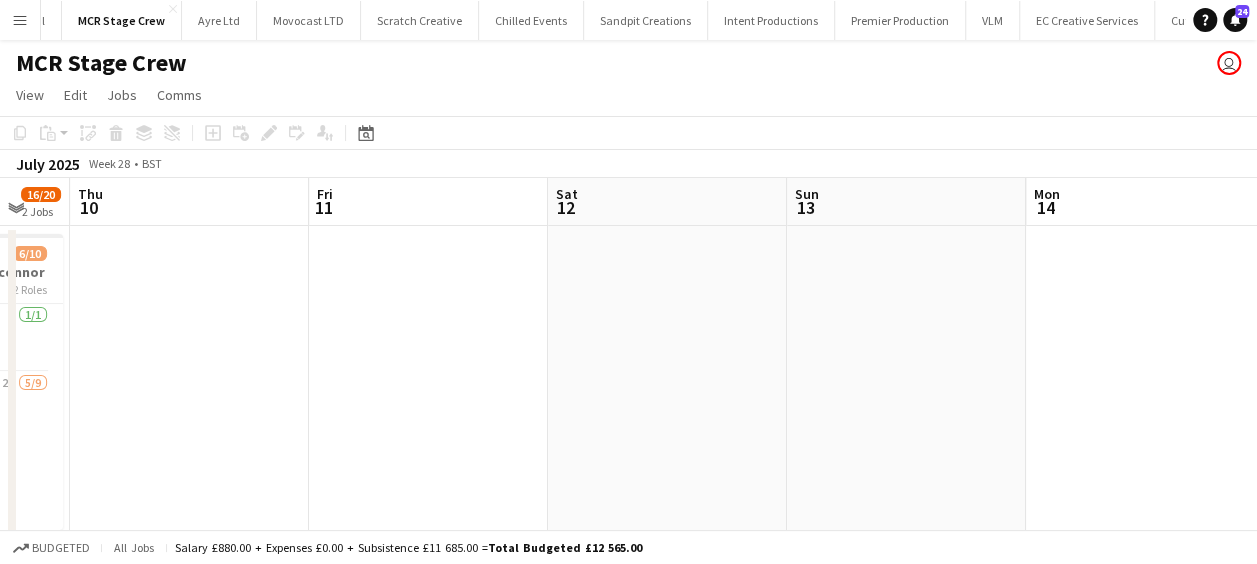 drag, startPoint x: 884, startPoint y: 362, endPoint x: 771, endPoint y: 362, distance: 113 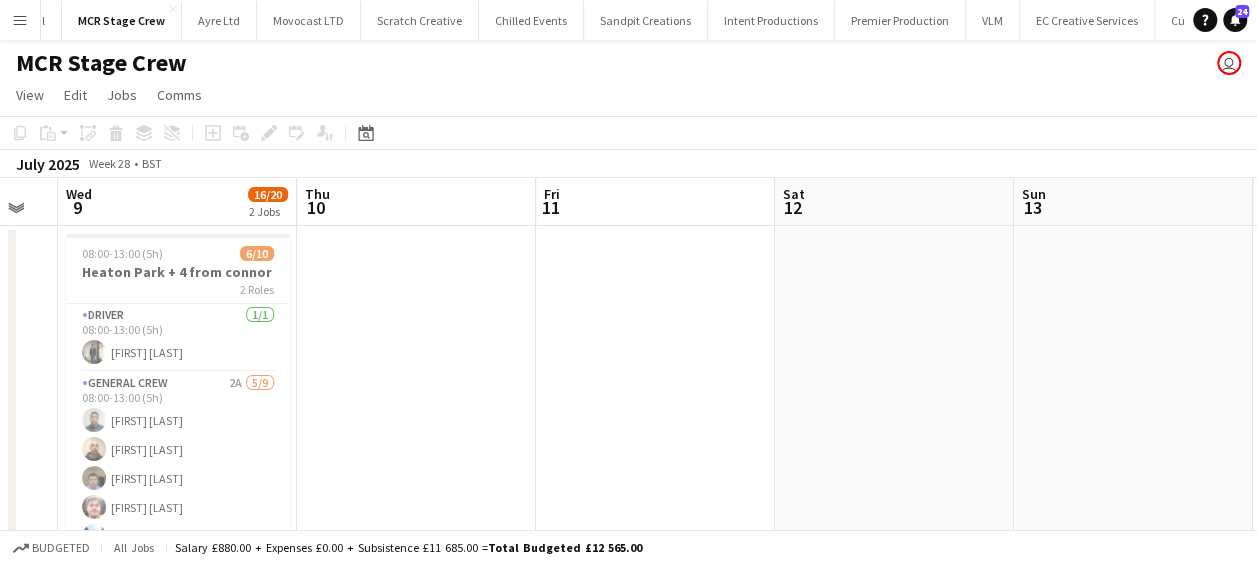 scroll, scrollTop: 0, scrollLeft: 450, axis: horizontal 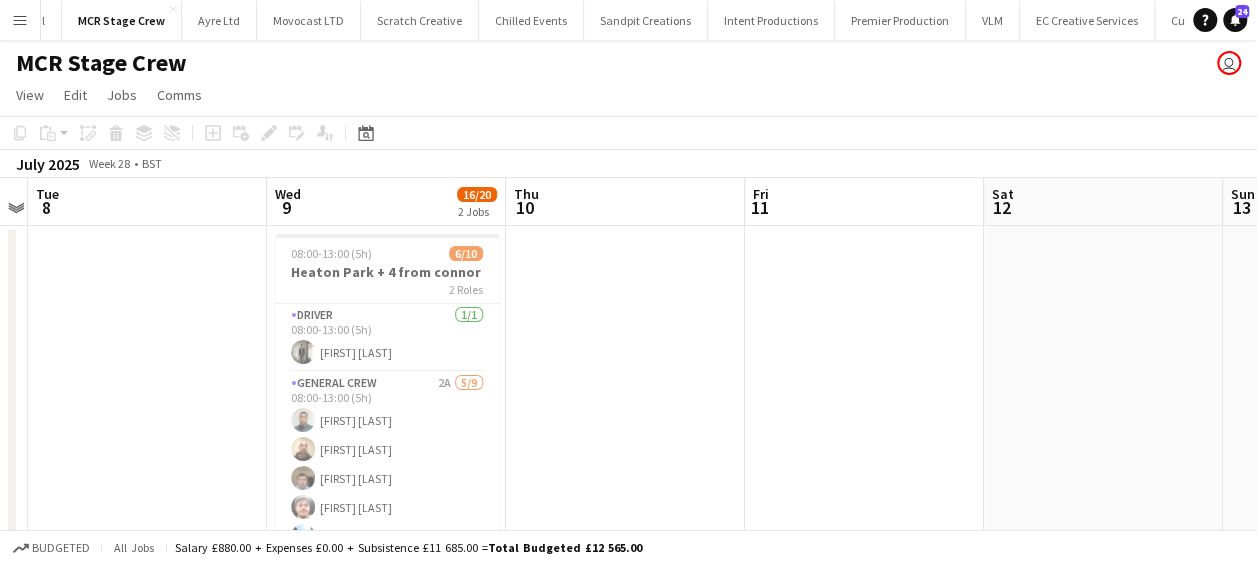 click on "Sun   6   Mon   7   Tue   8   Wed   9   16/20   2 Jobs   Thu   10   Fri   11   Sat   12   Sun   13   Mon   14   Tue   15   Wed   16      08:00-13:00 (5h)    6/10   Heaton Park + 4 from connor   2 Roles   Driver   1/1   08:00-13:00 (5h)
[FIRST] [LAST]  General Crew   2A   5/9   08:00-13:00 (5h)
[FIRST] [LAST]  [FIRST] [LAST]  [FIRST] [LAST]  [FIRST] [LAST]  [FIRST] [LAST]
single-neutral-actions
single-neutral-actions
single-neutral-actions
single-neutral-actions
09:00-14:00 (5h)    10/10   Coop Live (Oasis) (charge 3rd driver on Heaton park)   2 Roles   Driver   3/3   09:00-14:00 (5h)
[FIRST] [LAST]  [FIRST] [LAST]  [FIRST] [LAST]  General Crew   7/7   09:00-14:00 (5h)
[FIRST] [LAST]  [FIRST] [LAST]  [FIRST] [LAST]  [FIRST] [LAST]  [FIRST] [LAST]  [FIRST] [LAST]  [FIRST] [LAST]" at bounding box center [628, 526] 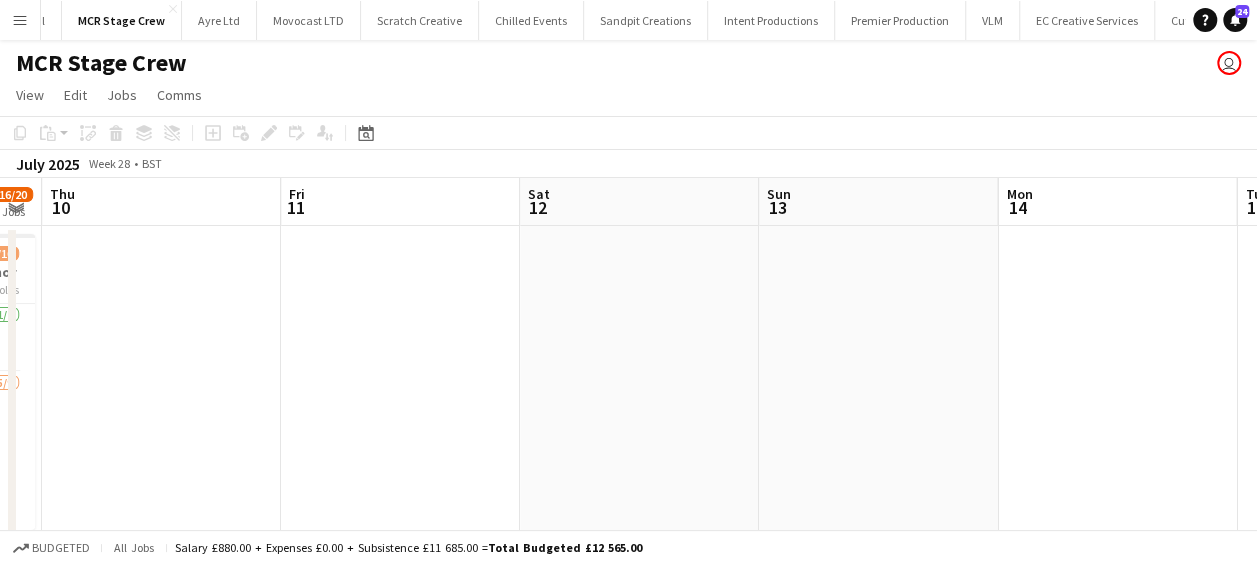 drag, startPoint x: 729, startPoint y: 335, endPoint x: 484, endPoint y: 335, distance: 245 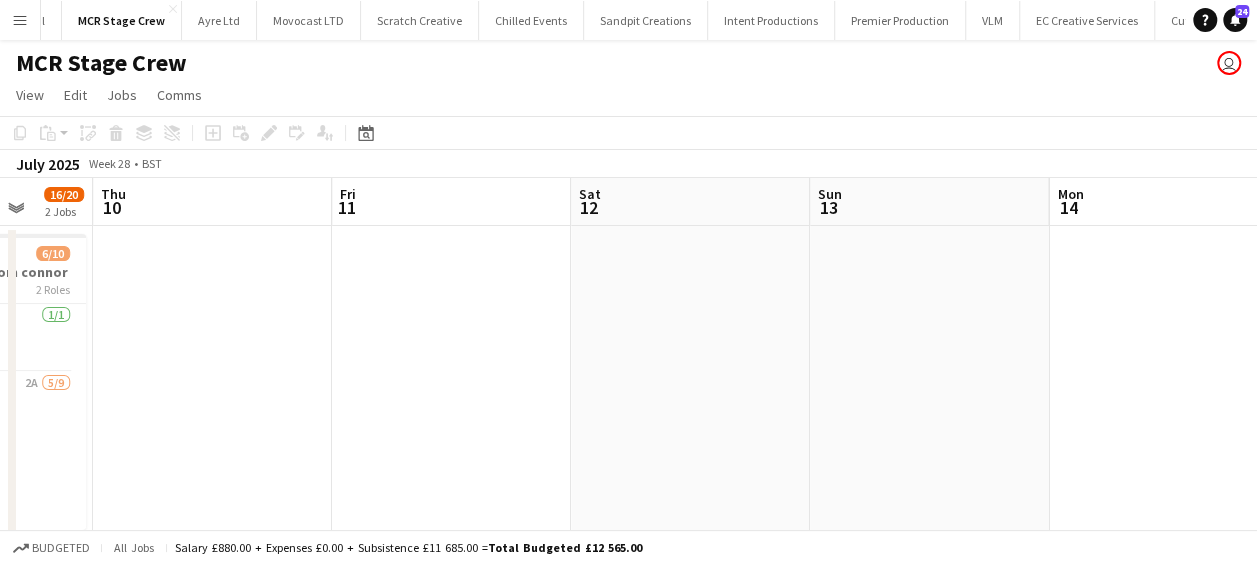 drag, startPoint x: 399, startPoint y: 330, endPoint x: 486, endPoint y: 304, distance: 90.80198 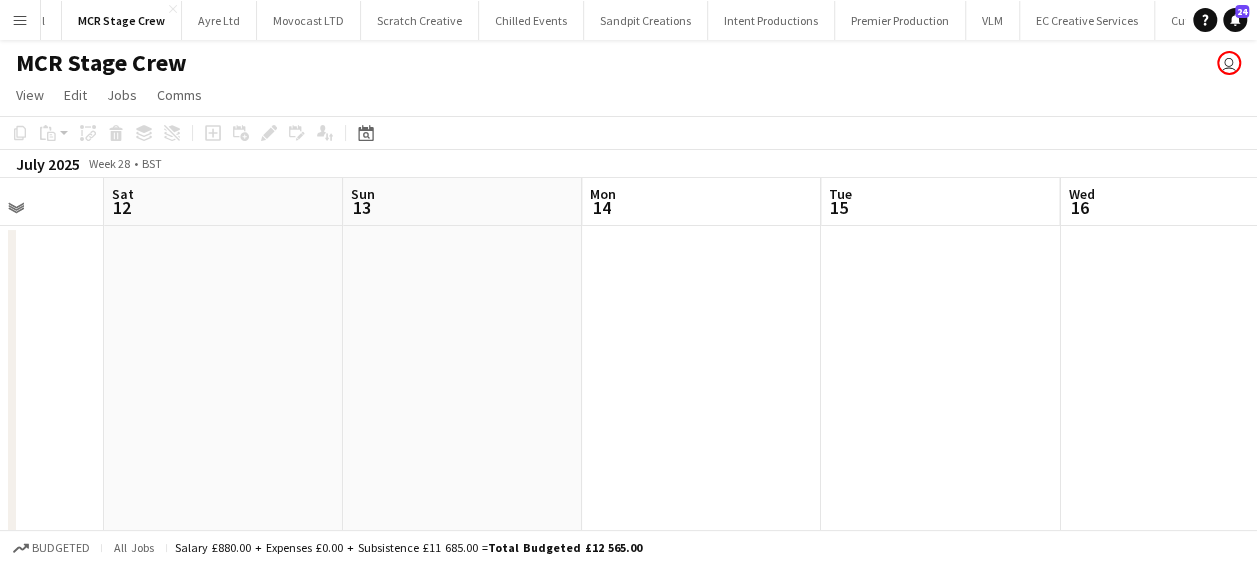 click on "Tue   8   Wed   9   16/20   2 Jobs   Thu   10   Fri   11   Sat   12   Sun   13   Mon   14   Tue   15   Wed   16   Thu   17   Fri   18      08:00-13:00 (5h)    6/10   Heaton Park + 4 from connor   2 Roles   Driver   1/1   08:00-13:00 (5h)
[FIRST] [LAST]  General Crew   2A   5/9   08:00-13:00 (5h)
[FIRST] [LAST]  [FIRST] [LAST]  [FIRST] [LAST]  [FIRST] [LAST]  [FIRST] [LAST]
single-neutral-actions
single-neutral-actions
single-neutral-actions
single-neutral-actions
09:00-14:00 (5h)    10/10   Coop Live (Oasis) (charge 3rd driver on Heaton park)   2 Roles   Driver   3/3   09:00-14:00 (5h)
[FIRST] [LAST]  [FIRST] [LAST]  [FIRST] [LAST]  General Crew   7/7   09:00-14:00 (5h)
[FIRST] [LAST]  [FIRST] [LAST]  [FIRST] [LAST]  [FIRST] [LAST]  [FIRST] [LAST]  [FIRST] [LAST]  [FIRST] [LAST]" at bounding box center (628, 526) 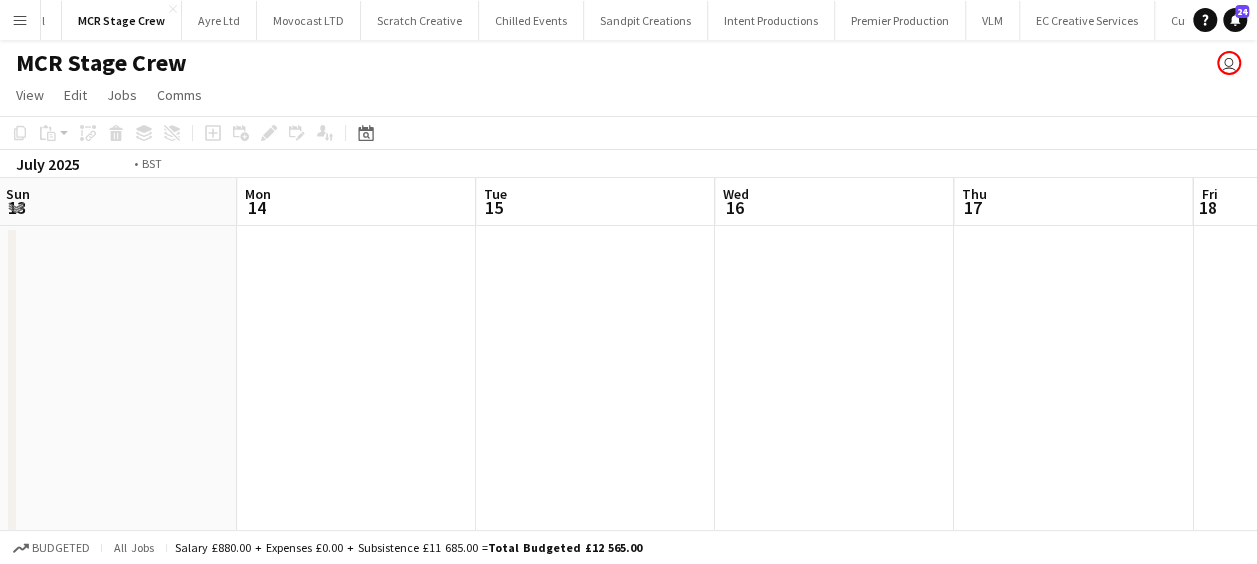 click on "Thu   10   Fri   11   Sat   12   Sun   13   Mon   14   Tue   15   Wed   16   Thu   17   Fri   18   Sat   19   Sun   20   10/10   1 Job      21:00-05:00 (8h) (Mon)   10/10   Heaton Park   2 Roles   Driver   2/2   21:00-05:00 (8h)
[FIRST] [LAST]  [FIRST] [LAST]  General Crew   8/8   21:00-05:00 (8h)
[FIRST] [LAST]  [FIRST] [LAST]  [FIRST] [LAST]  [FIRST] [LAST]  [FIRST] [LAST]  [FIRST] [LAST]  [FIRST] [LAST]  [FIRST] [LAST]" at bounding box center (628, 526) 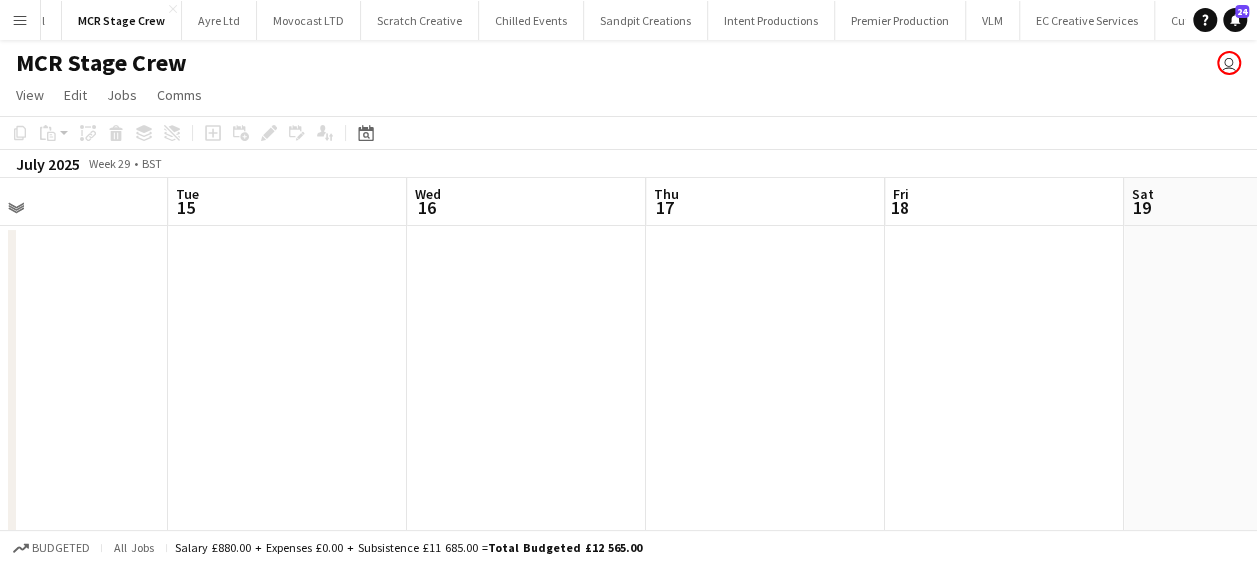 drag, startPoint x: 620, startPoint y: 363, endPoint x: 964, endPoint y: 346, distance: 344.4198 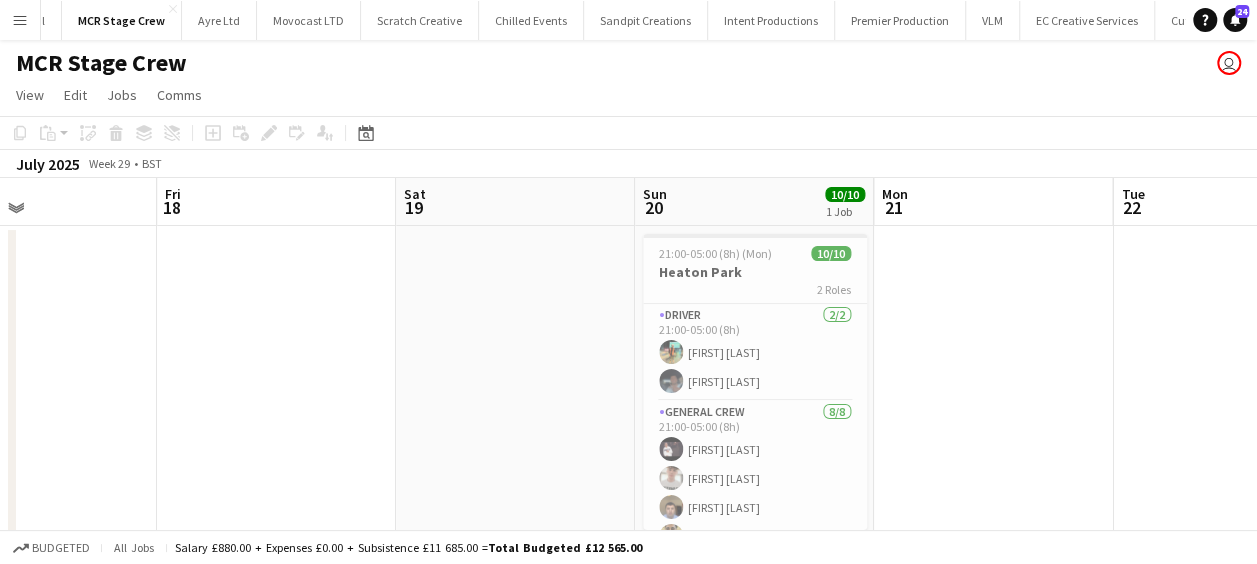 drag, startPoint x: 539, startPoint y: 364, endPoint x: 554, endPoint y: 364, distance: 15 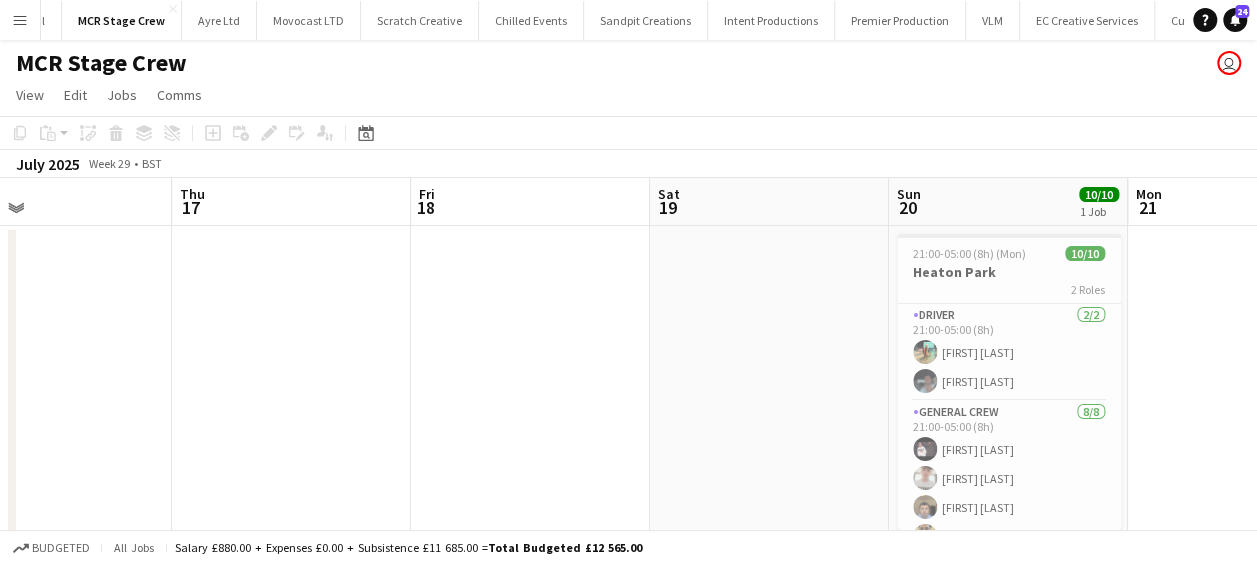 drag, startPoint x: 890, startPoint y: 337, endPoint x: 522, endPoint y: 354, distance: 368.39246 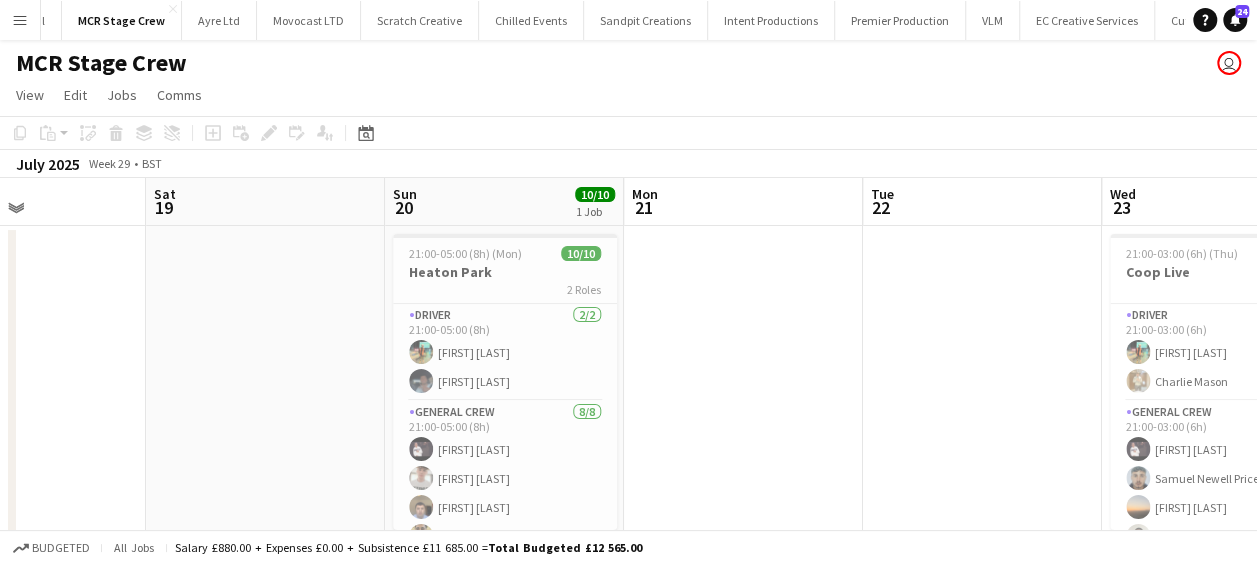 click on "Wed   16   Thu   17   Fri   18   Sat   19   Sun   20   10/10   1 Job   Mon   21   Tue   22   Wed   23   10/10   1 Job   Thu   24   Fri   25   Sat   26      21:00-05:00 (8h) (Mon)   10/10   Heaton Park   2 Roles   Driver   2/2   21:00-05:00 (8h)
[FIRST] [LAST]  [FIRST] [LAST]  General Crew   8/8   21:00-05:00 (8h)
[FIRST] [LAST]  [FIRST] [LAST]  [FIRST] [LAST]  [FIRST] [LAST]  [FIRST] [LAST]  [FIRST] [LAST]  [FIRST] [LAST]  [FIRST] [LAST]     21:00-03:00 (6h) (Thu)   10/10   Coop Live    2 Roles   Driver   2/2   21:00-03:00 (6h)
[FIRST] [LAST]  [FIRST] [LAST]  General Crew   8/8   21:00-03:00 (6h)
[FIRST] [LAST]  [FIRST] [LAST]  [FIRST] [LAST]  [FIRST] [LAST]  [FIRST] [LAST]  [FIRST] [LAST]  [FIRST] [LAST]  [FIRST] [LAST]" at bounding box center (628, 526) 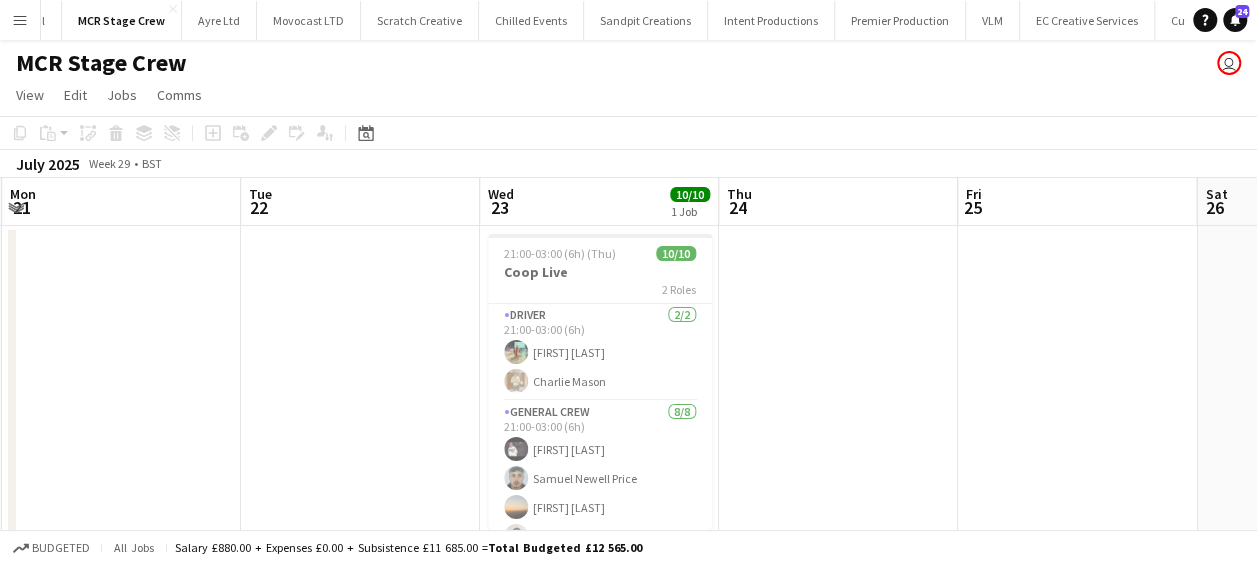 drag, startPoint x: 668, startPoint y: 320, endPoint x: 419, endPoint y: 324, distance: 249.03212 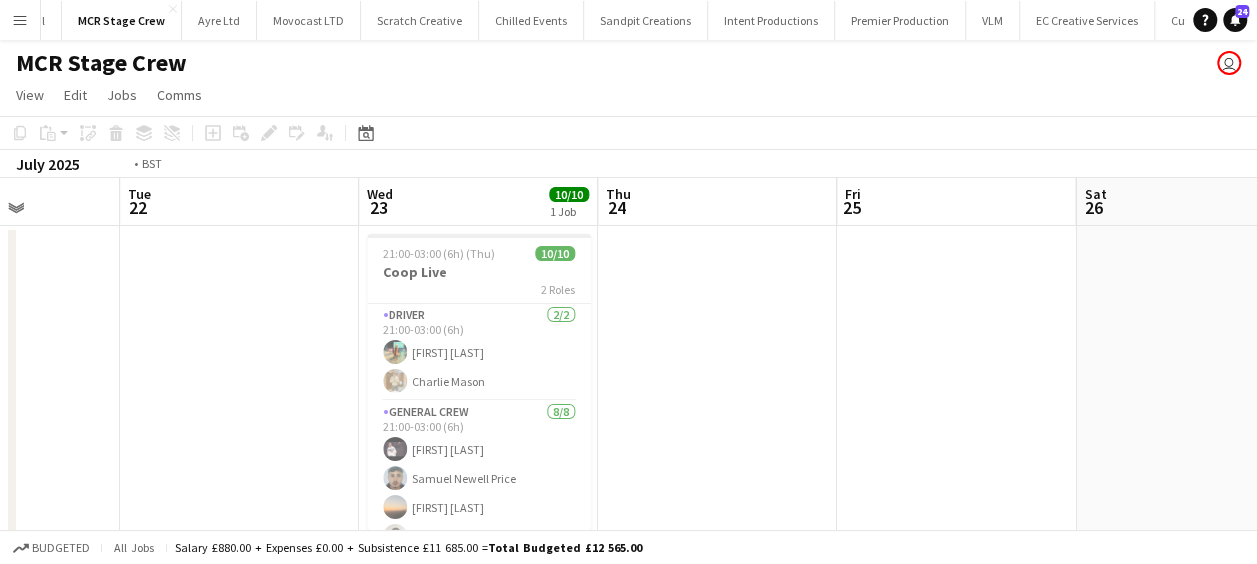 drag, startPoint x: 670, startPoint y: 310, endPoint x: 544, endPoint y: 317, distance: 126.1943 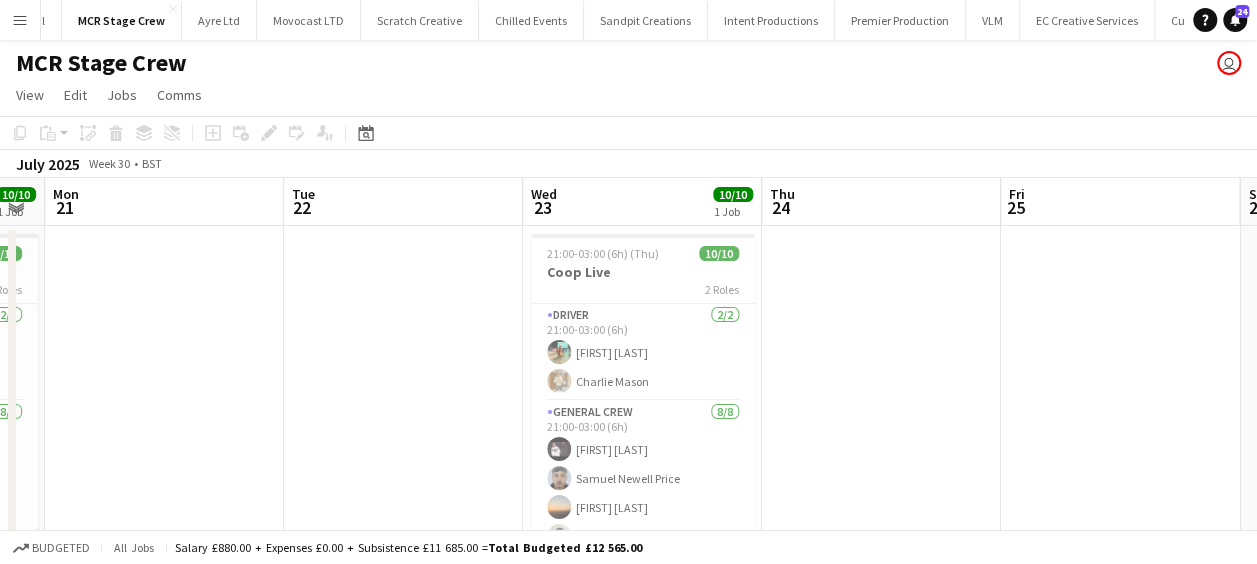 drag, startPoint x: 645, startPoint y: 330, endPoint x: 484, endPoint y: 332, distance: 161.01242 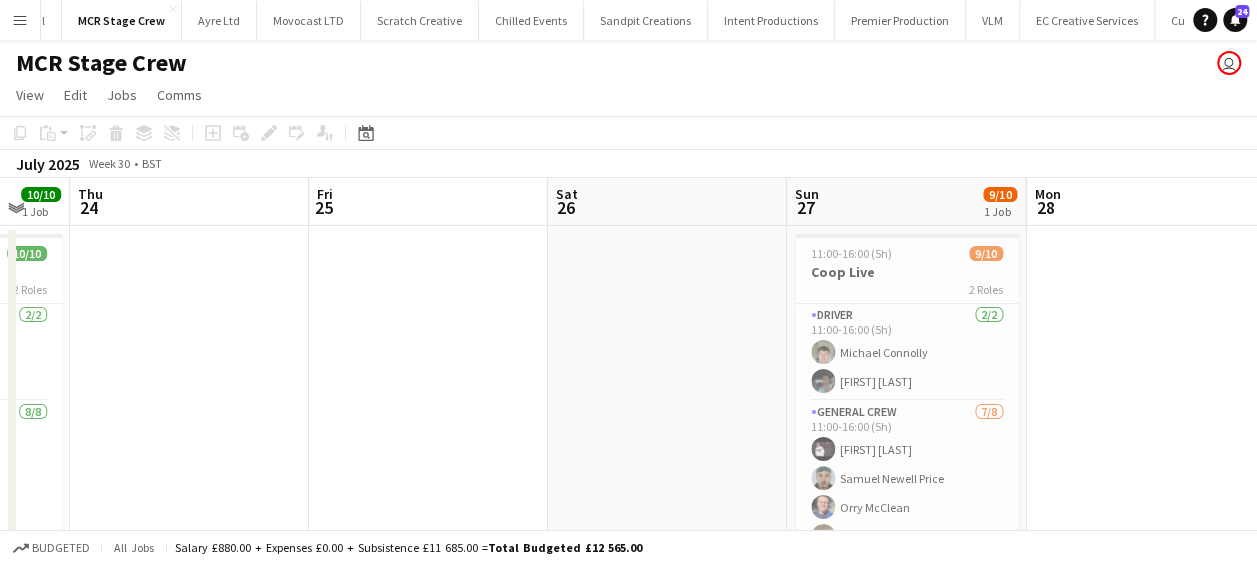 drag, startPoint x: 489, startPoint y: 336, endPoint x: 434, endPoint y: 337, distance: 55.00909 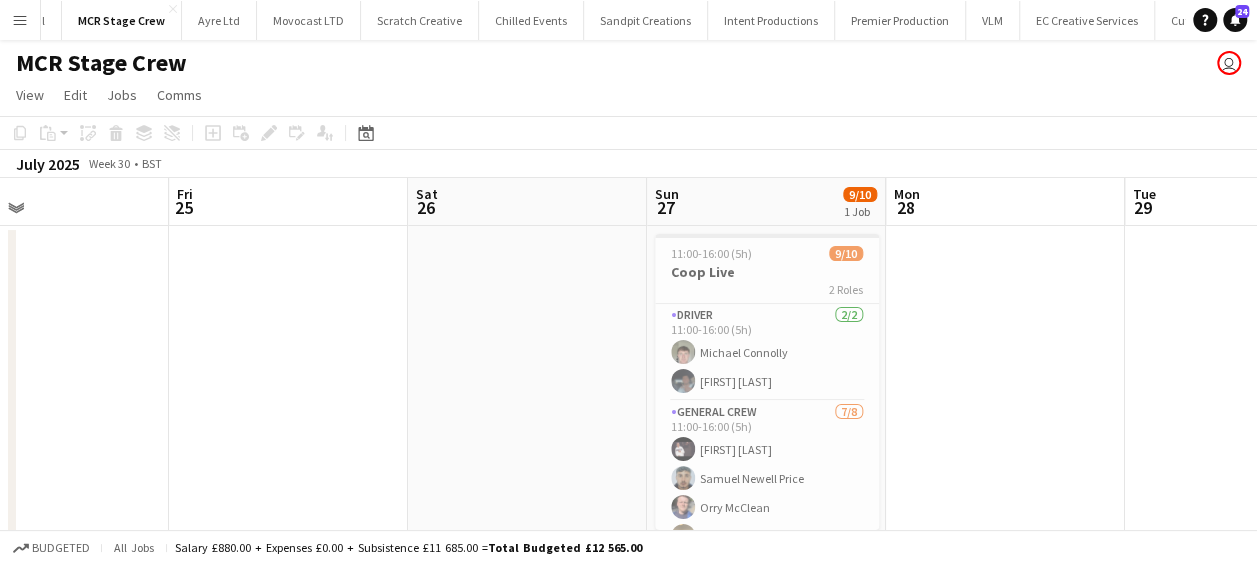 scroll, scrollTop: 0, scrollLeft: 522, axis: horizontal 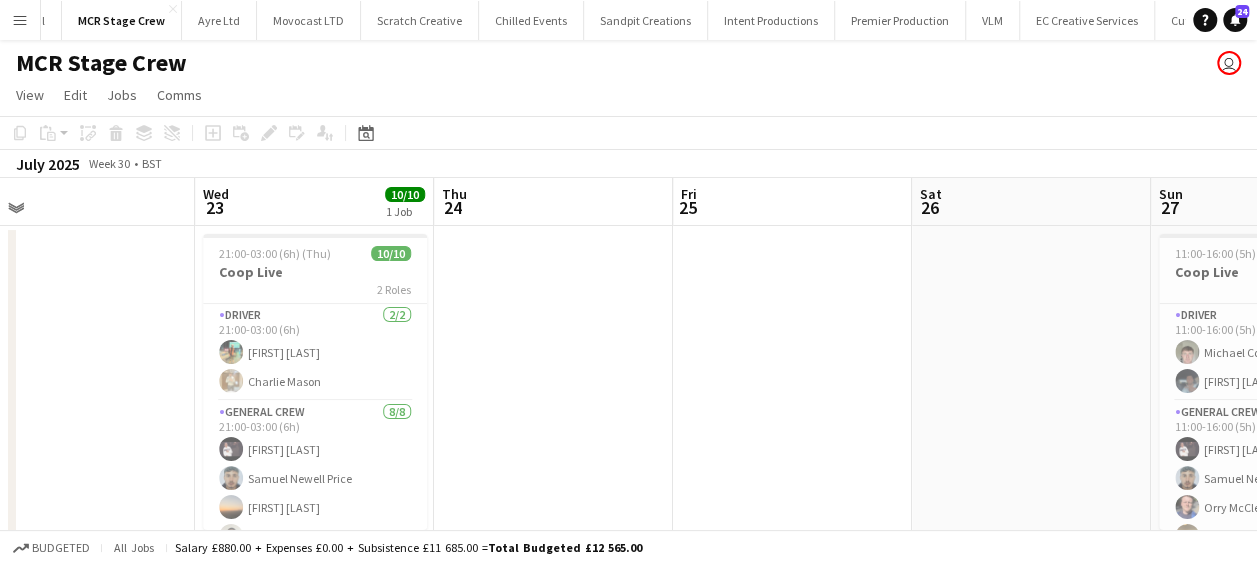 drag, startPoint x: 555, startPoint y: 317, endPoint x: 883, endPoint y: 336, distance: 328.54984 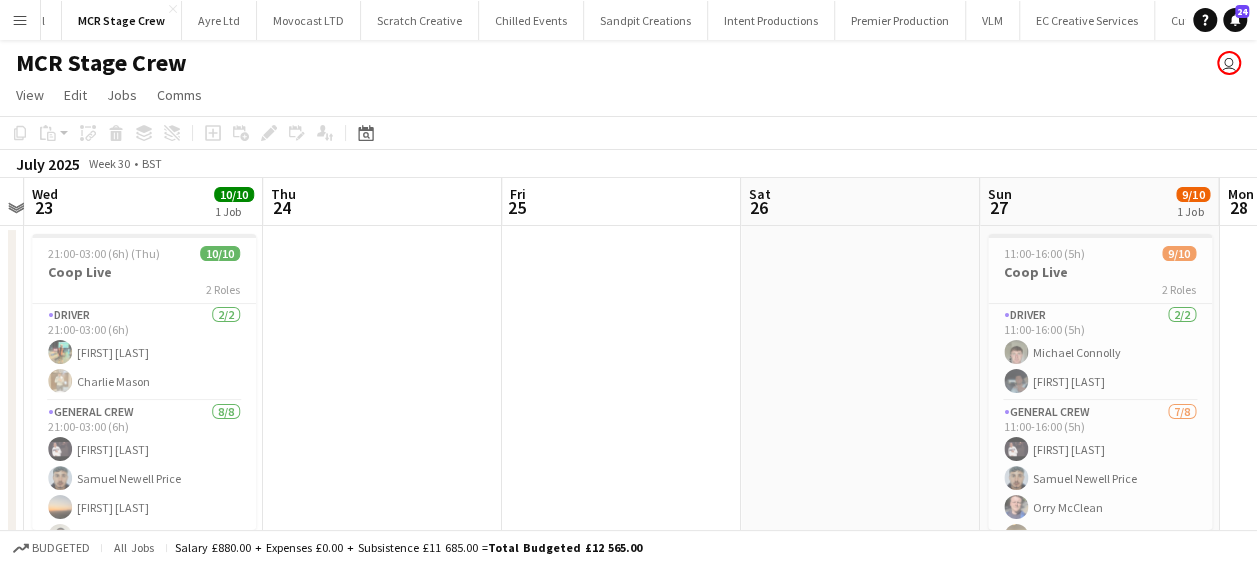 drag, startPoint x: 502, startPoint y: 368, endPoint x: 331, endPoint y: 366, distance: 171.01169 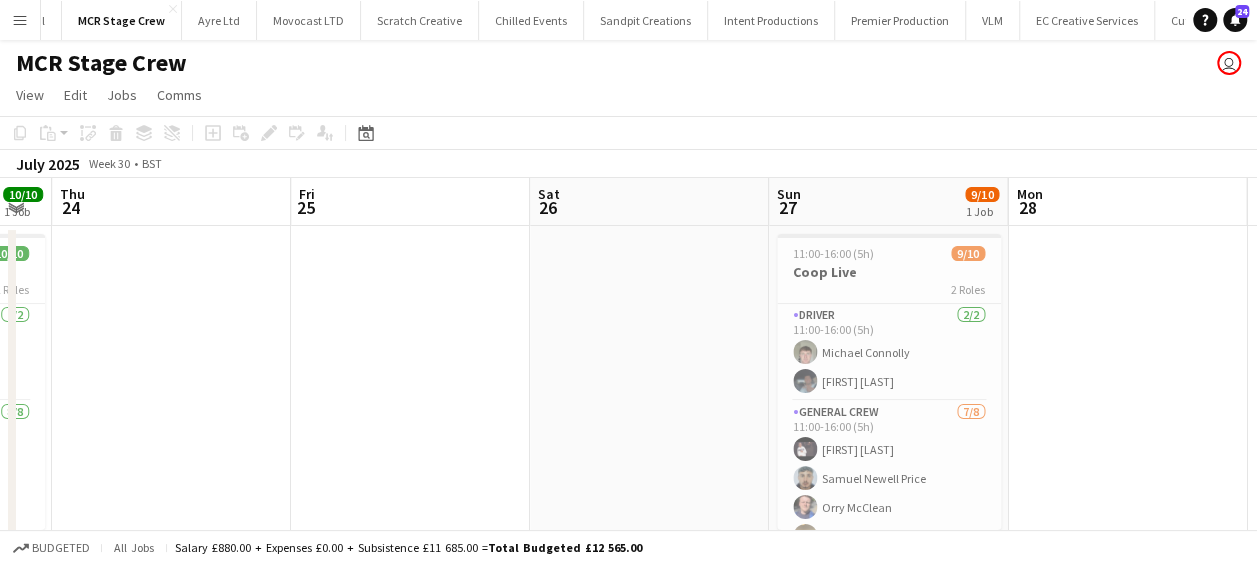 drag, startPoint x: 570, startPoint y: 365, endPoint x: 436, endPoint y: 362, distance: 134.03358 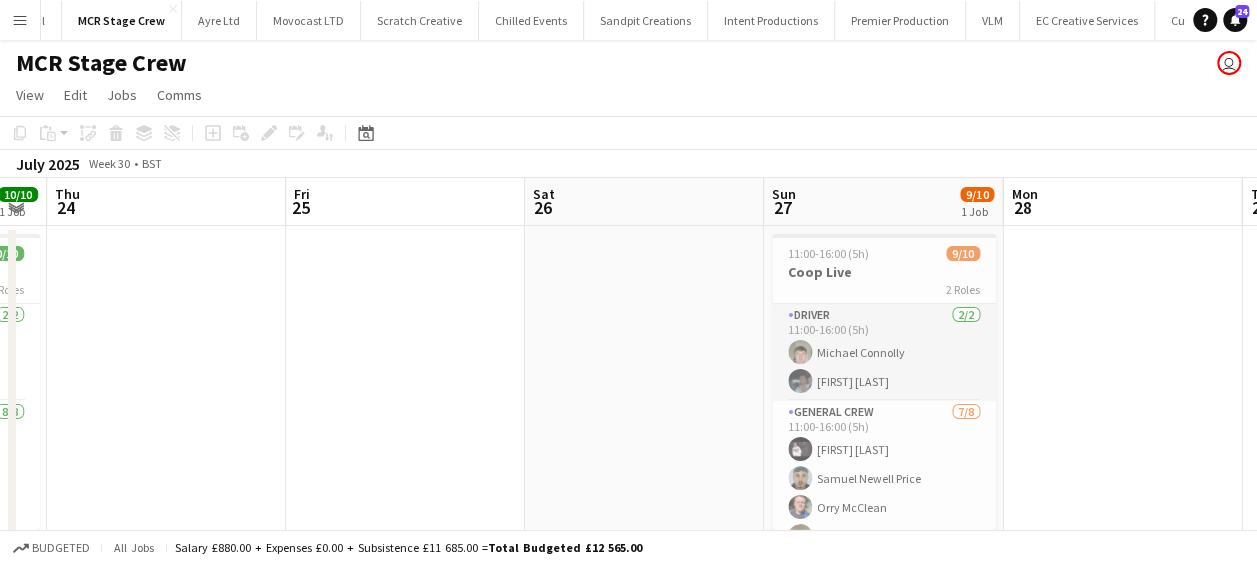 scroll, scrollTop: 141, scrollLeft: 0, axis: vertical 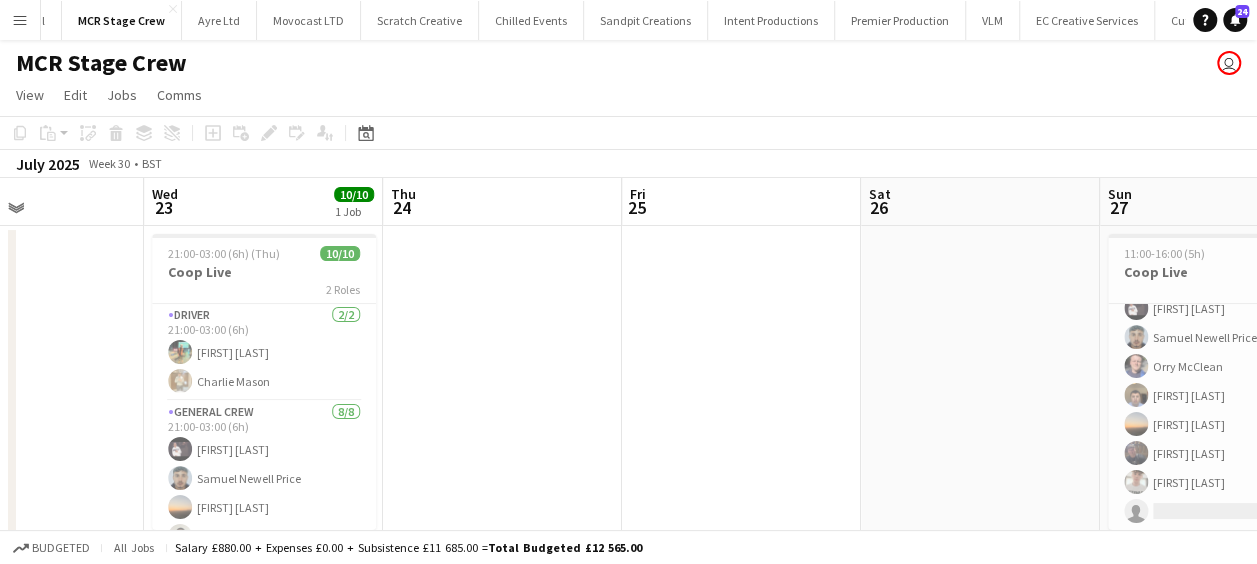 click on "Sun   20   10/10   1 Job   Mon   21   Tue   22   Wed   23   10/10   1 Job   Thu   24   Fri   25   Sat   26   Sun   27   9/10   1 Job   Mon   28   Tue   29   Wed   30      21:00-05:00 (8h) (Mon)   10/10   Heaton Park   2 Roles   Driver   2/2   21:00-05:00 (8h)
[FIRST] [LAST]  [FIRST] [LAST]  General Crew   8/8   21:00-05:00 (8h)
[FIRST] [LAST]  [FIRST] [LAST]  [FIRST] [LAST]  [FIRST] [LAST]  [FIRST] [LAST]  [FIRST] [LAST]  [FIRST] [LAST]  [FIRST] [LAST]     21:00-03:00 (6h) (Thu)   10/10   Coop Live    2 Roles   Driver   2/2   21:00-03:00 (6h)
[FIRST] [LAST]  [FIRST] [LAST]  General Crew   8/8   21:00-03:00 (6h)
[FIRST] [LAST]  [FIRST] [LAST]  [FIRST] [LAST]  [FIRST] [LAST]  [FIRST] [LAST]  [FIRST] [LAST]  [FIRST] [LAST]  [FIRST] [LAST]     11:00-16:00 (5h)    9/10   Coop Live    2 Roles   Driver   2/2   11:00-16:00 (5h)
[FIRST] [LAST]  [FIRST] [LAST]  General Crew   7/8   11:00-16:00 (5h)
[FIRST] [LAST]  [FIRST] [LAST]  [FIRST] [LAST]  [FIRST] [LAST]  [FIRST] [LAST]  [FIRST] [LAST]  [FIRST] [LAST]
single-neutral-actions" at bounding box center (628, 526) 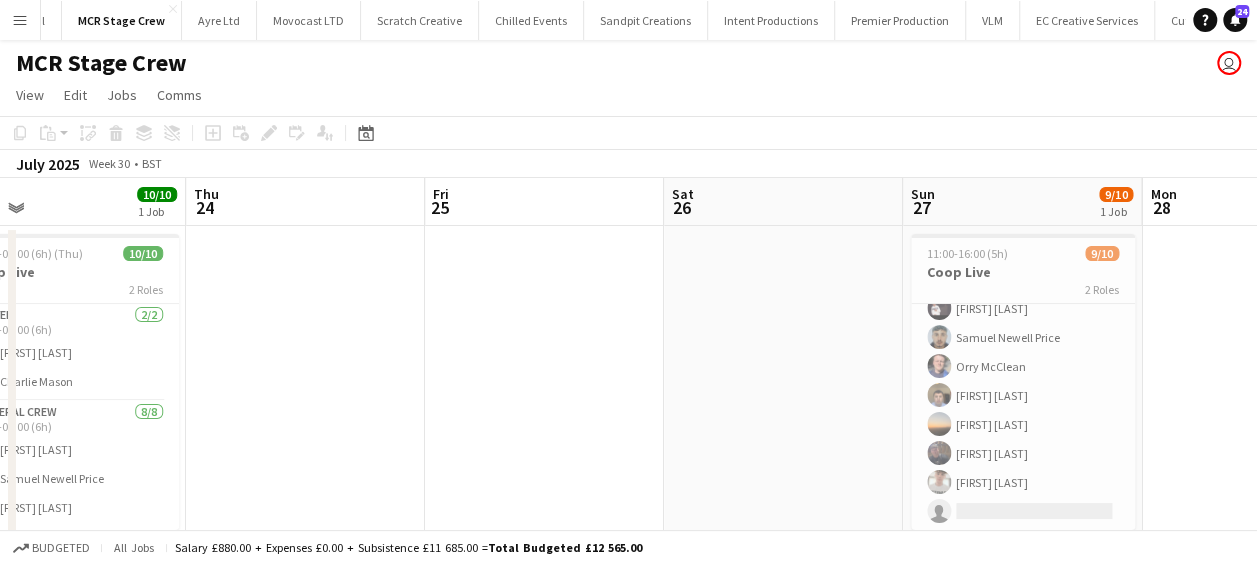 drag, startPoint x: 931, startPoint y: 398, endPoint x: 580, endPoint y: 383, distance: 351.32037 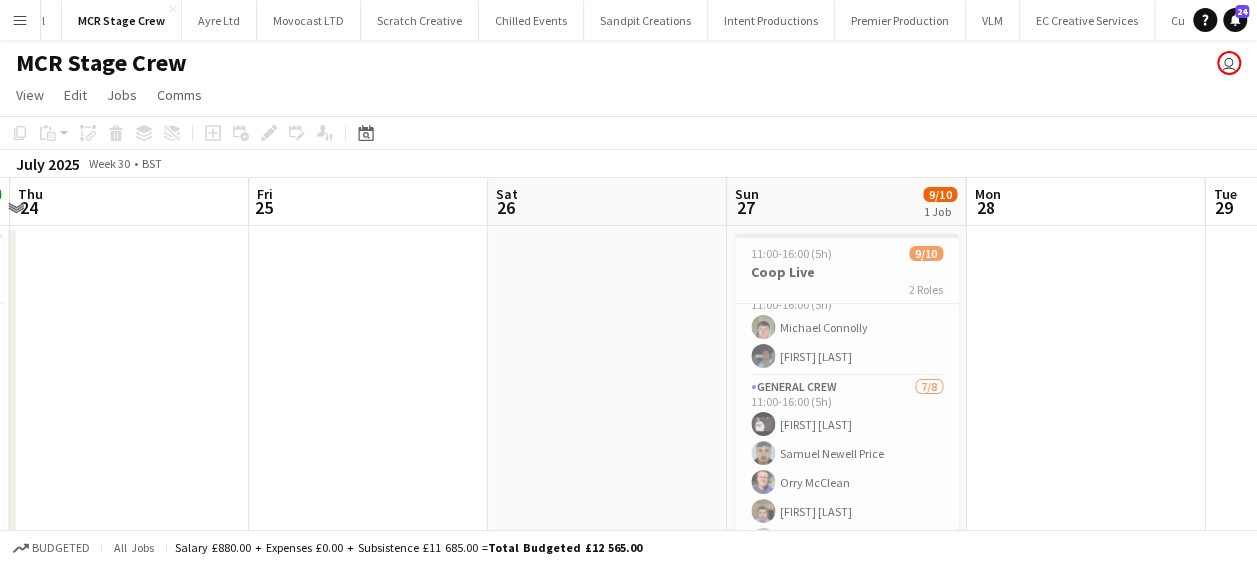 scroll, scrollTop: 0, scrollLeft: 0, axis: both 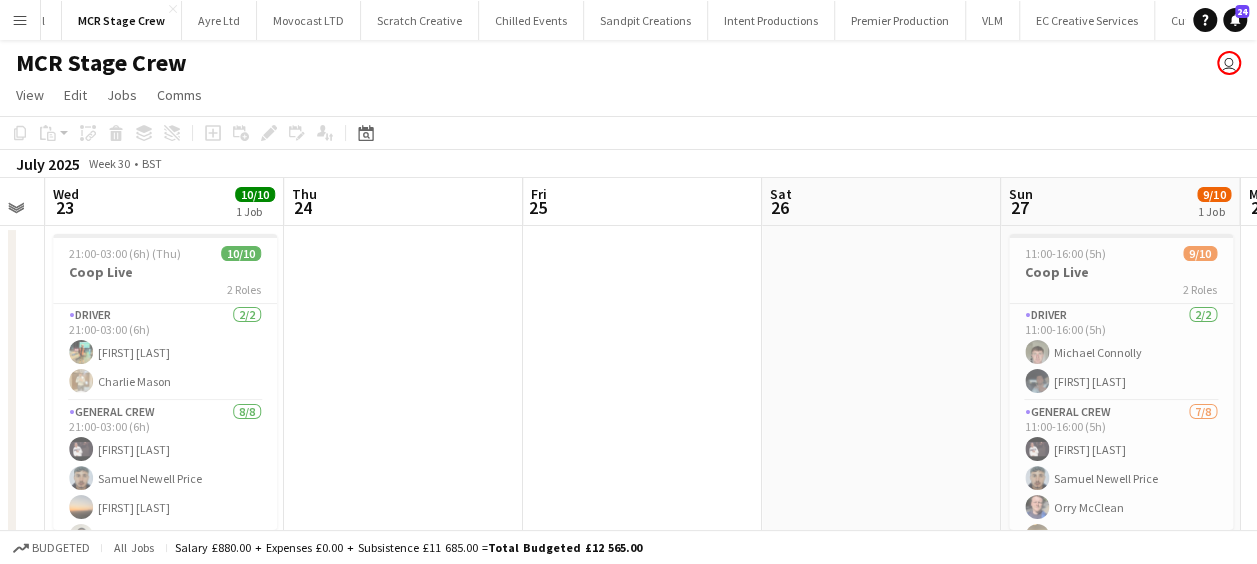drag, startPoint x: 580, startPoint y: 368, endPoint x: 853, endPoint y: 373, distance: 273.04578 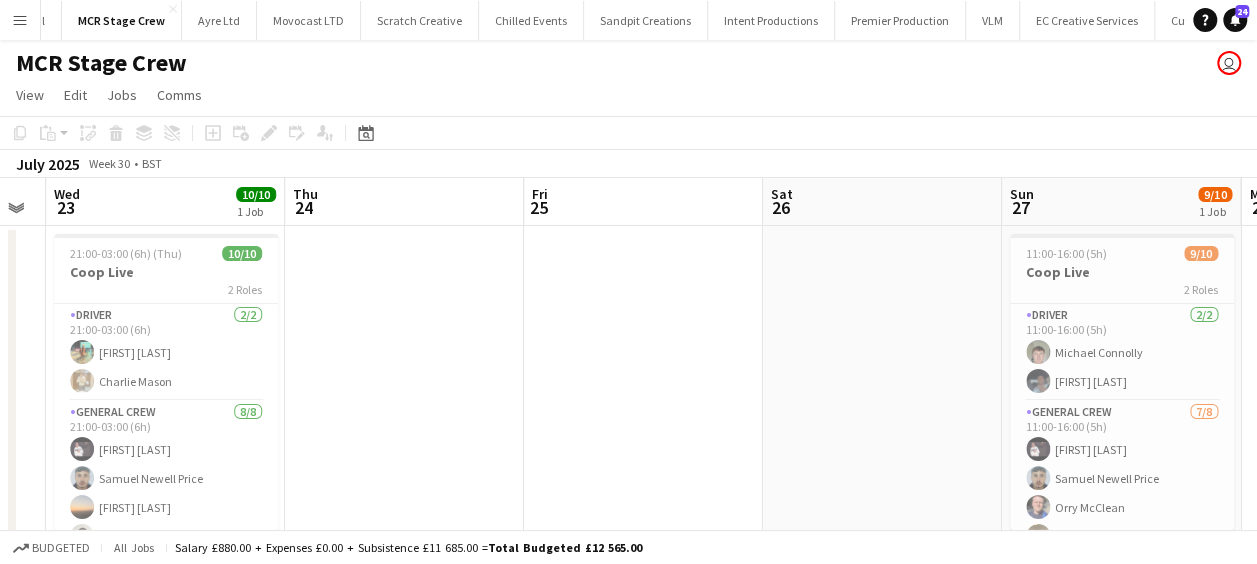 click on "Sun   20   10/10   1 Job   Mon   21   Tue   22   Wed   23   10/10   1 Job   Thu   24   Fri   25   Sat   26   Sun   27   9/10   1 Job   Mon   28   Tue   29   Wed   30      21:00-05:00 (8h) (Mon)   10/10   Heaton Park   2 Roles   Driver   2/2   21:00-05:00 (8h)
[FIRST] [LAST]  [FIRST] [LAST]  General Crew   8/8   21:00-05:00 (8h)
[FIRST] [LAST]  [FIRST] [LAST]  [FIRST] [LAST]  [FIRST] [LAST]  [FIRST] [LAST]  [FIRST] [LAST]  [FIRST] [LAST]  [FIRST] [LAST]     21:00-03:00 (6h) (Thu)   10/10   Coop Live    2 Roles   Driver   2/2   21:00-03:00 (6h)
[FIRST] [LAST]  [FIRST] [LAST]  General Crew   8/8   21:00-03:00 (6h)
[FIRST] [LAST]  [FIRST] [LAST]  [FIRST] [LAST]  [FIRST] [LAST]  [FIRST] [LAST]  [FIRST] [LAST]  [FIRST] [LAST]  [FIRST] [LAST]     11:00-16:00 (5h)    9/10   Coop Live    2 Roles   Driver   2/2   11:00-16:00 (5h)
[FIRST] [LAST]  [FIRST] [LAST]  General Crew   7/8   11:00-16:00 (5h)
[FIRST] [LAST]  [FIRST] [LAST]  [FIRST] [LAST]  [FIRST] [LAST]  [FIRST] [LAST]  [FIRST] [LAST]  [FIRST] [LAST]
single-neutral-actions" at bounding box center (628, 526) 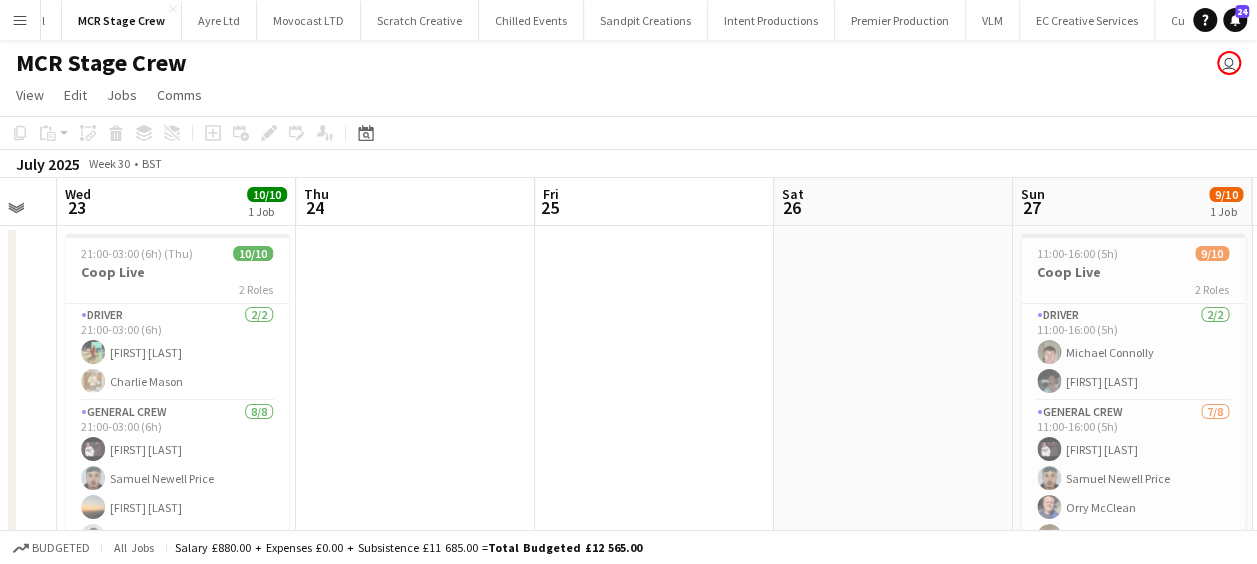 scroll, scrollTop: 0, scrollLeft: 640, axis: horizontal 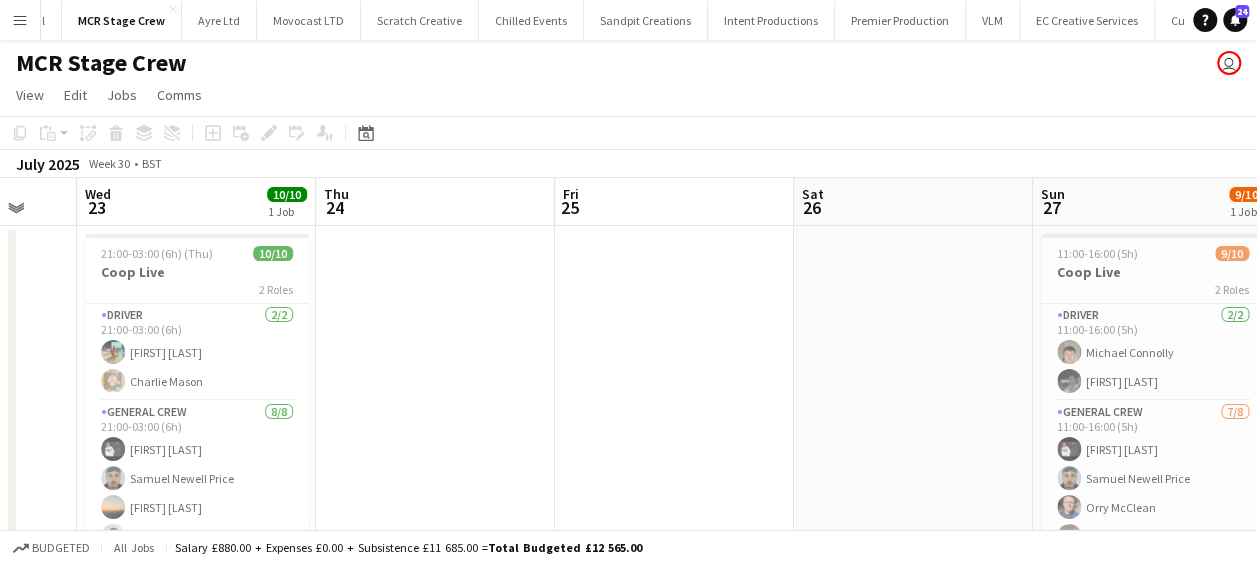 drag, startPoint x: 594, startPoint y: 384, endPoint x: 614, endPoint y: 382, distance: 20.09975 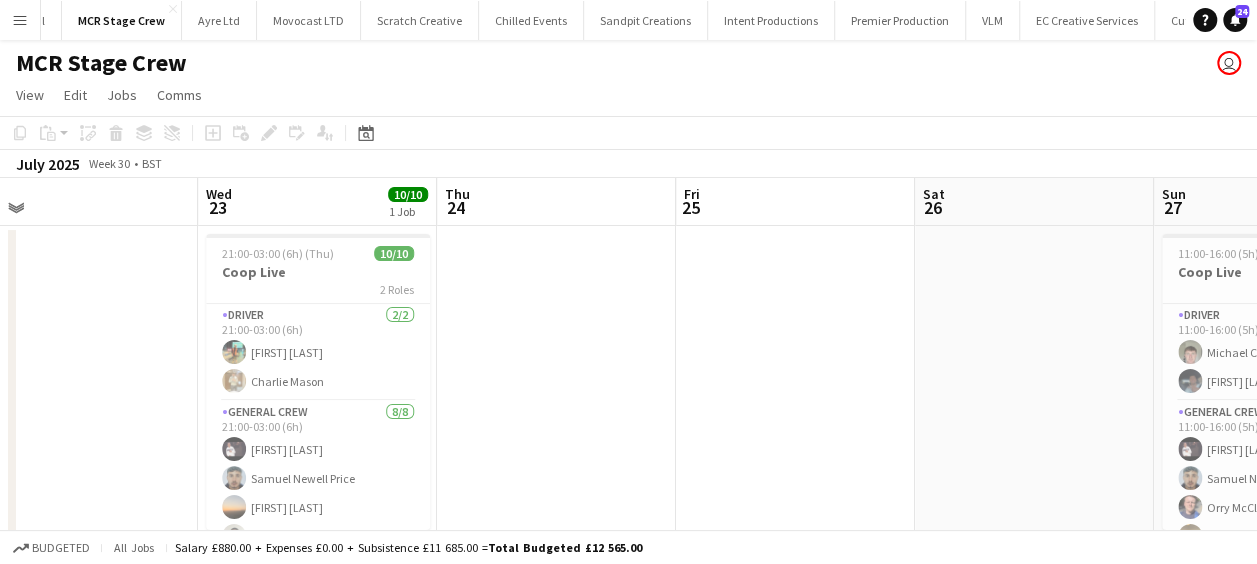 drag, startPoint x: 557, startPoint y: 352, endPoint x: 340, endPoint y: 351, distance: 217.0023 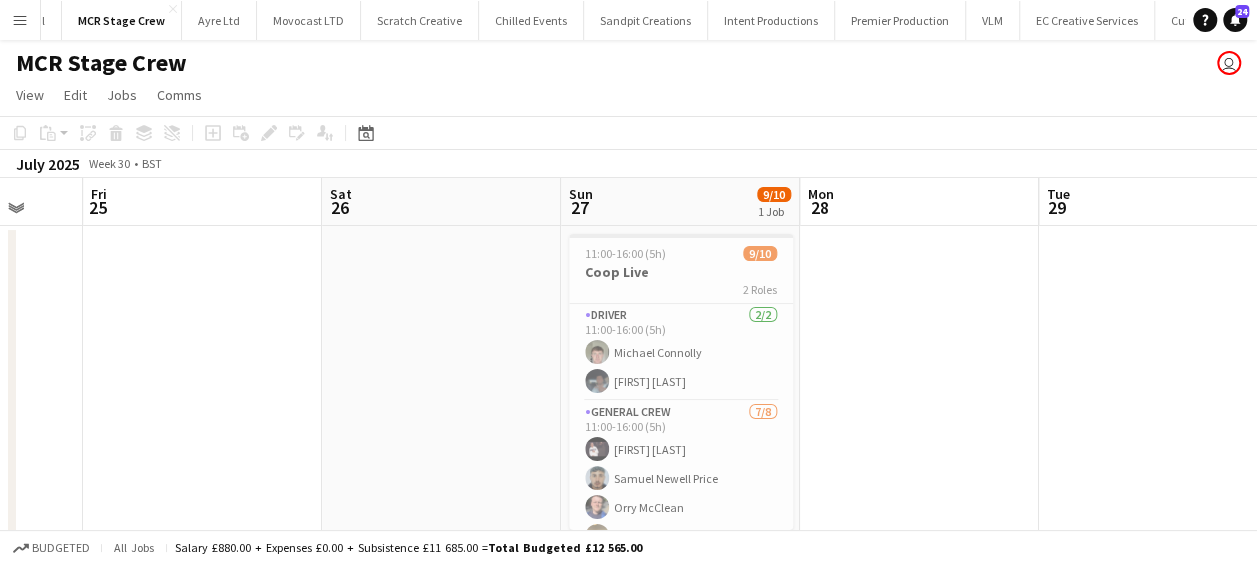drag, startPoint x: 347, startPoint y: 313, endPoint x: 953, endPoint y: 344, distance: 606.79236 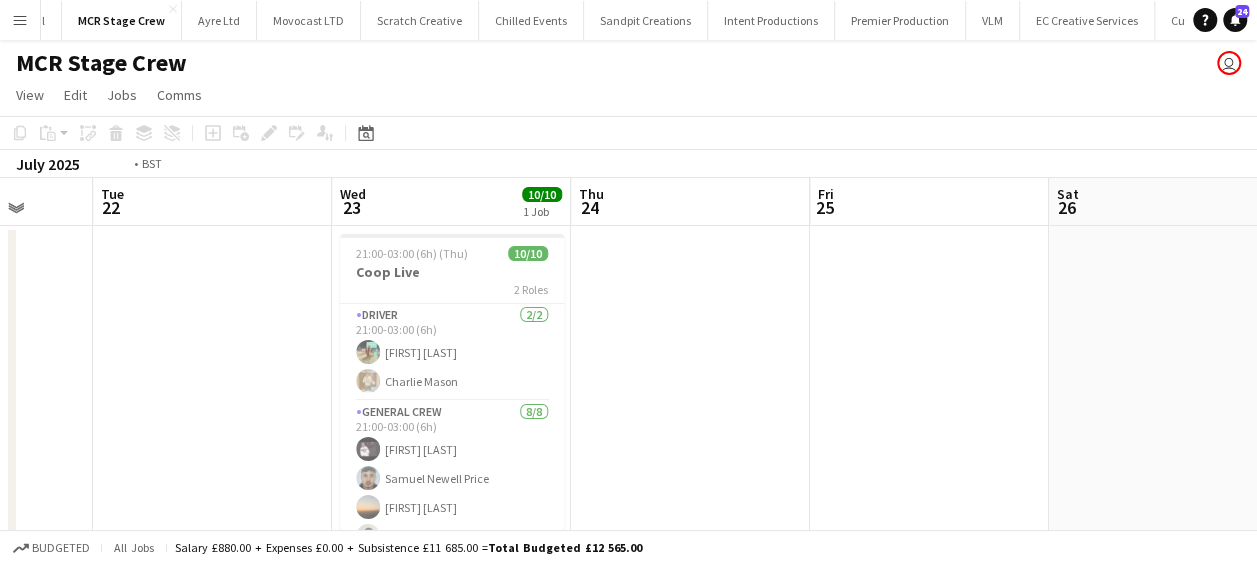 drag, startPoint x: 615, startPoint y: 336, endPoint x: 1076, endPoint y: 348, distance: 461.15616 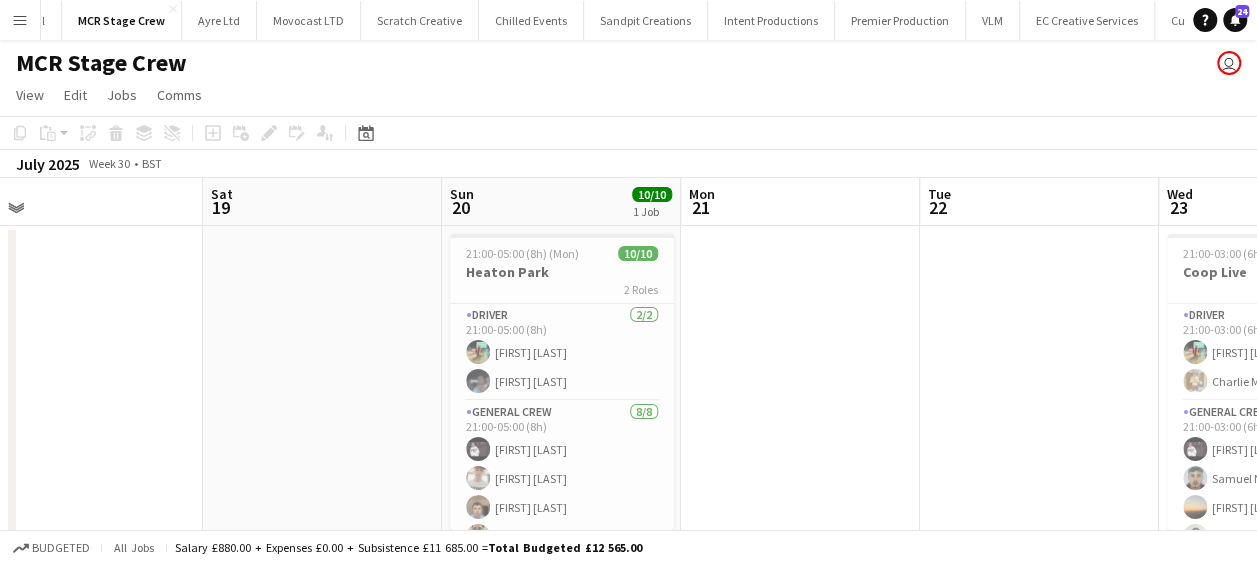 click on "Wed   16   Thu   17   Fri   18   Sat   19   Sun   20   10/10   1 Job   Mon   21   Tue   22   Wed   23   10/10   1 Job   Thu   24   Fri   25   Sat   26      21:00-05:00 (8h) (Mon)   10/10   Heaton Park   2 Roles   Driver   2/2   21:00-05:00 (8h)
[FIRST] [LAST]  [FIRST] [LAST]  General Crew   8/8   21:00-05:00 (8h)
[FIRST] [LAST]  [FIRST] [LAST]  [FIRST] [LAST]  [FIRST] [LAST]  [FIRST] [LAST]  [FIRST] [LAST]  [FIRST] [LAST]  [FIRST] [LAST]     21:00-03:00 (6h) (Thu)   10/10   Coop Live    2 Roles   Driver   2/2   21:00-03:00 (6h)
[FIRST] [LAST]  [FIRST] [LAST]  General Crew   8/8   21:00-03:00 (6h)
[FIRST] [LAST]  [FIRST] [LAST]  [FIRST] [LAST]  [FIRST] [LAST]  [FIRST] [LAST]  [FIRST] [LAST]  [FIRST] [LAST]  [FIRST] [LAST]" at bounding box center [628, 526] 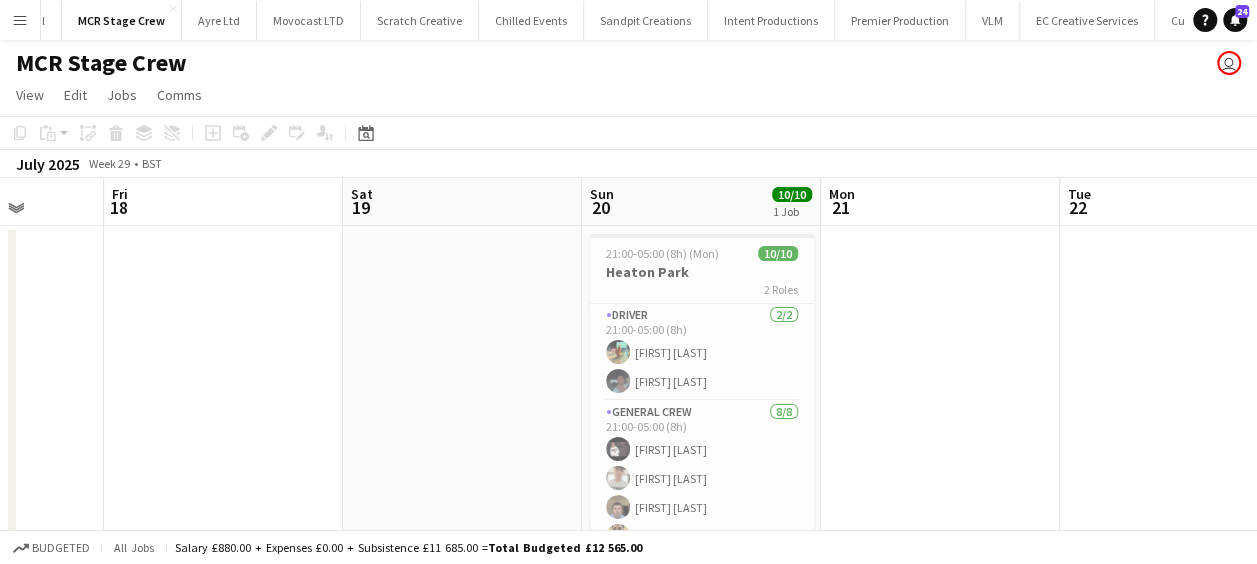 drag, startPoint x: 686, startPoint y: 349, endPoint x: 1079, endPoint y: 351, distance: 393.0051 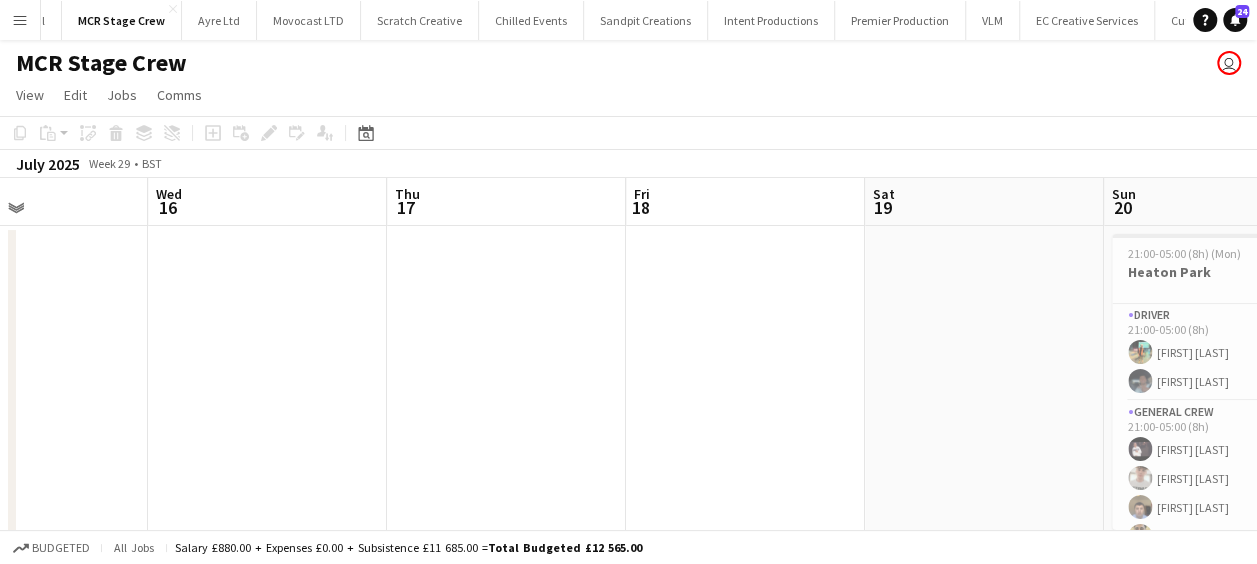 drag, startPoint x: 649, startPoint y: 352, endPoint x: 816, endPoint y: 353, distance: 167.00299 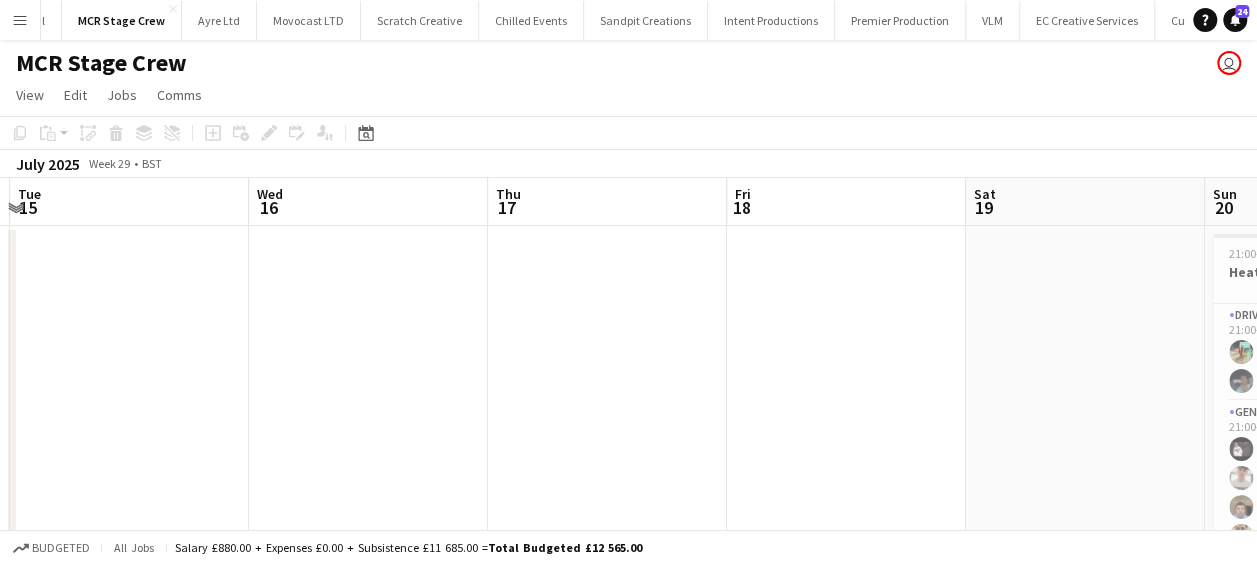click on "Sun   13   Mon   14   Tue   15   Wed   16   Thu   17   Fri   18   Sat   19   Sun   20   10/10   1 Job   Mon   21   Tue   22   Wed   23   10/10   1 Job      21:00-05:00 (8h) (Mon)   10/10   Heaton Park   2 Roles   Driver   2/2   21:00-05:00 (8h)
[FIRST] [LAST]  [FIRST] [LAST]  General Crew   8/8   21:00-05:00 (8h)
[FIRST] [LAST]  [FIRST] [LAST]  [FIRST] [LAST]  [FIRST] [LAST]  [FIRST] [LAST]  [FIRST] [LAST]  [FIRST] [LAST]  [FIRST] [LAST]     21:00-03:00 (6h) (Thu)   10/10   Coop Live    2 Roles   Driver   2/2   21:00-03:00 (6h)
[FIRST] [LAST]  [FIRST] [LAST]  General Crew   8/8   21:00-03:00 (6h)
[FIRST] [LAST]  [FIRST] [LAST]  [FIRST] [LAST]  [FIRST] [LAST]  [FIRST] [LAST]  [FIRST] [LAST]  [FIRST] [LAST]  [FIRST] [LAST]" at bounding box center [628, 526] 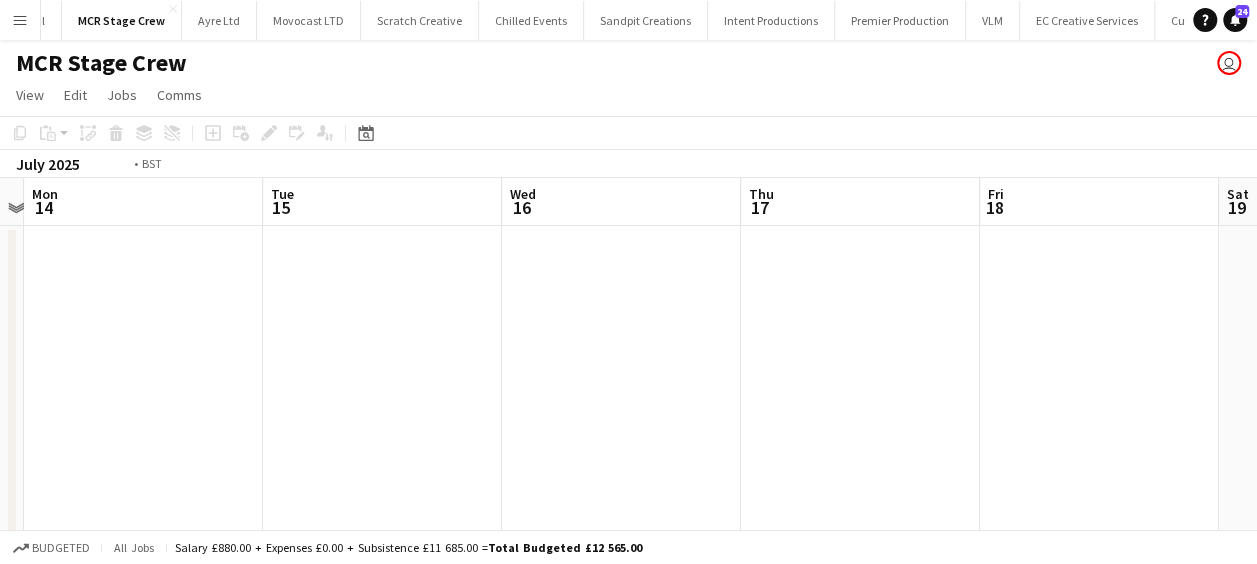 drag, startPoint x: 925, startPoint y: 353, endPoint x: 977, endPoint y: 353, distance: 52 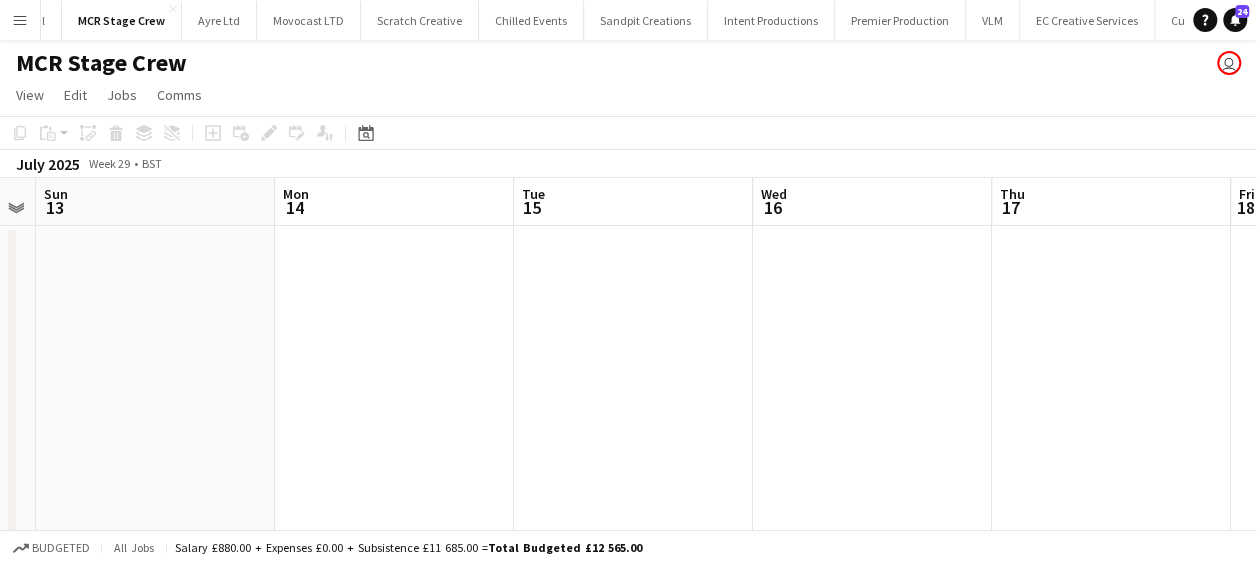 click on "Fri   11   Sat   12   Sun   13   Mon   14   Tue   15   Wed   16   Thu   17   Fri   18   Sat   19   Sun   20   10/10   1 Job   Mon   21      21:00-05:00 (8h) (Mon)   10/10   Heaton Park   2 Roles   Driver   2/2   21:00-05:00 (8h)
[FIRST] [LAST]  [FIRST] [LAST]  General Crew   8/8   21:00-05:00 (8h)
[FIRST] [LAST]  [FIRST] [LAST]  [FIRST] [LAST]  [FIRST] [LAST]  [FIRST] [LAST]  [FIRST] [LAST]  [FIRST] [LAST]  [FIRST] [LAST]" at bounding box center [628, 526] 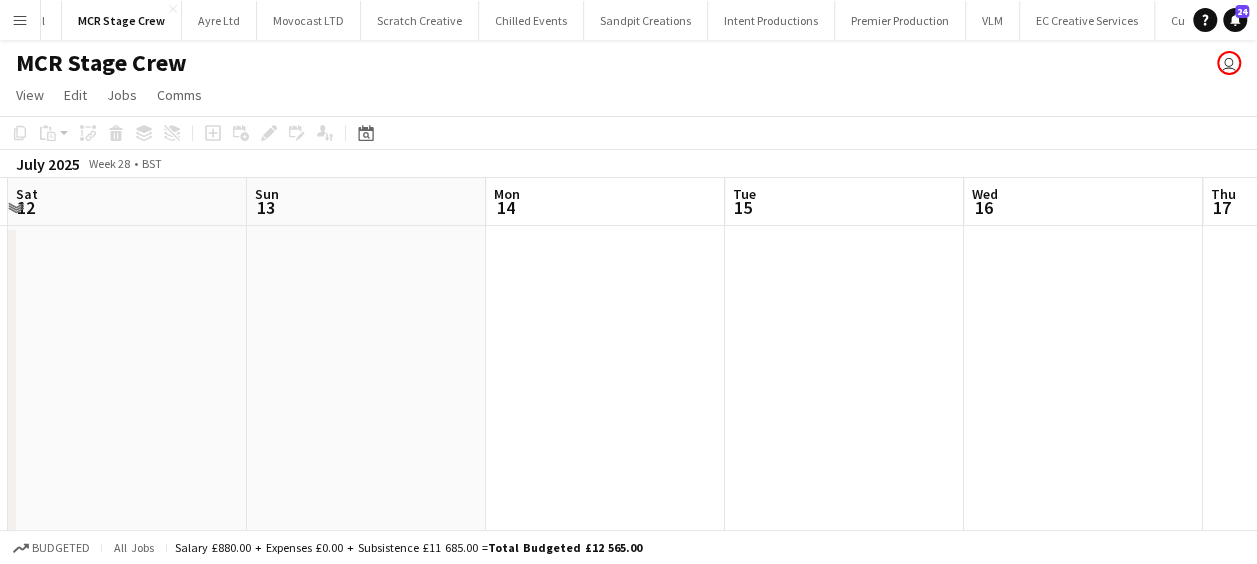 click on "Thu   10   Fri   11   Sat   12   Sun   13   Mon   14   Tue   15   Wed   16   Thu   17   Fri   18   Sat   19   Sun   20   10/10   1 Job      21:00-05:00 (8h) (Mon)   10/10   Heaton Park   2 Roles   Driver   2/2   21:00-05:00 (8h)
[FIRST] [LAST]  [FIRST] [LAST]  General Crew   8/8   21:00-05:00 (8h)
[FIRST] [LAST]  [FIRST] [LAST]  [FIRST] [LAST]  [FIRST] [LAST]  [FIRST] [LAST]  [FIRST] [LAST]  [FIRST] [LAST]  [FIRST] [LAST]" at bounding box center [628, 526] 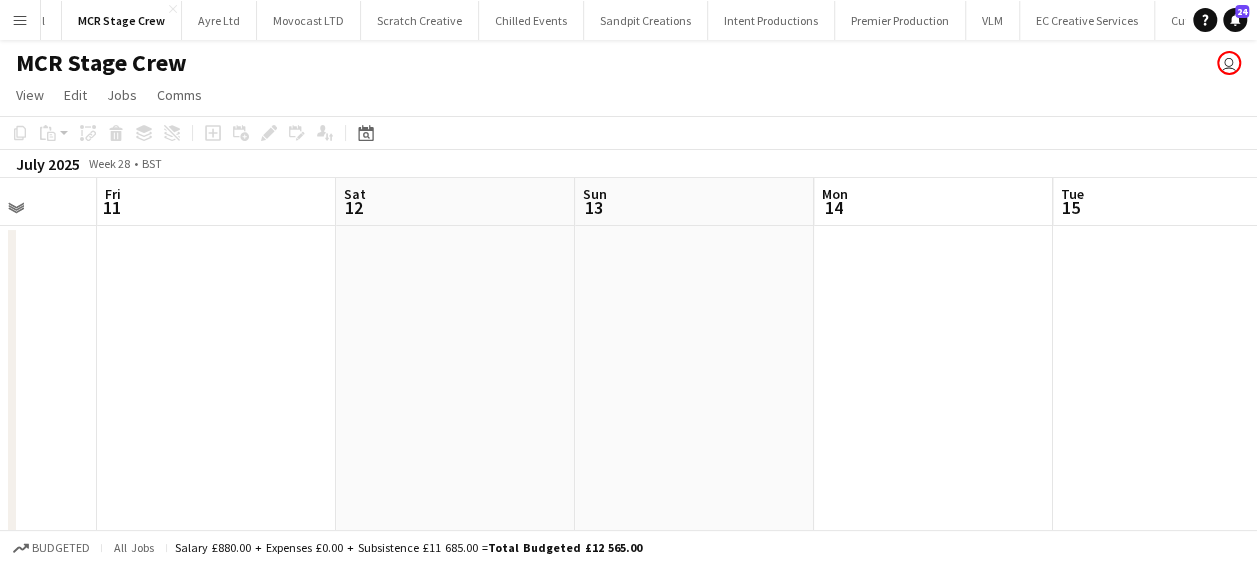drag, startPoint x: 931, startPoint y: 359, endPoint x: 872, endPoint y: 368, distance: 59.682495 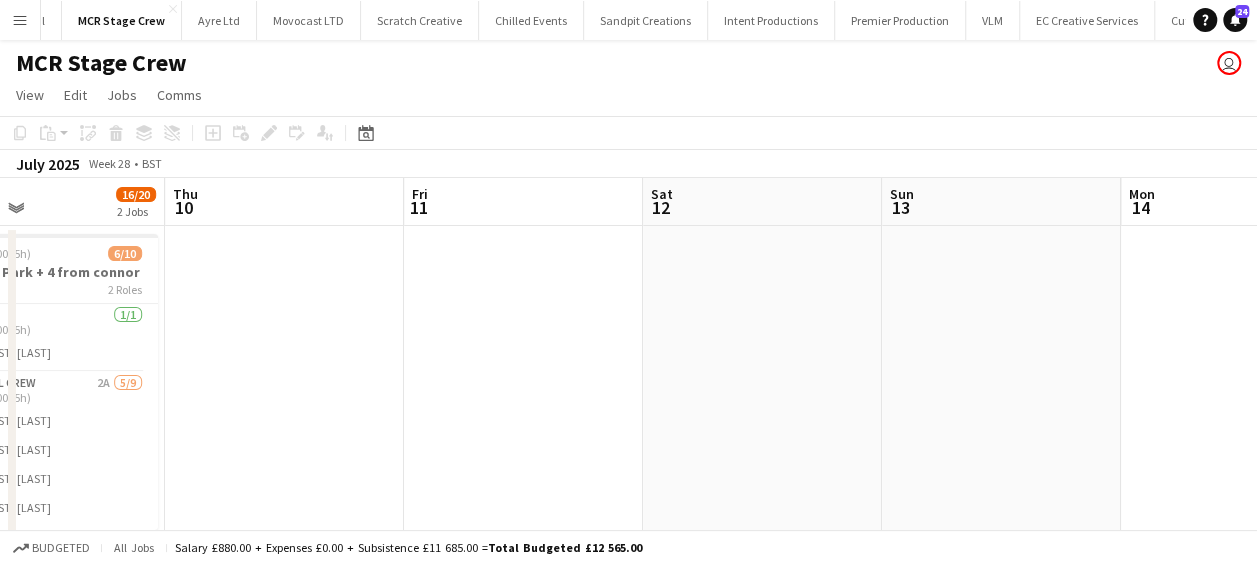 drag, startPoint x: 872, startPoint y: 368, endPoint x: 1013, endPoint y: 368, distance: 141 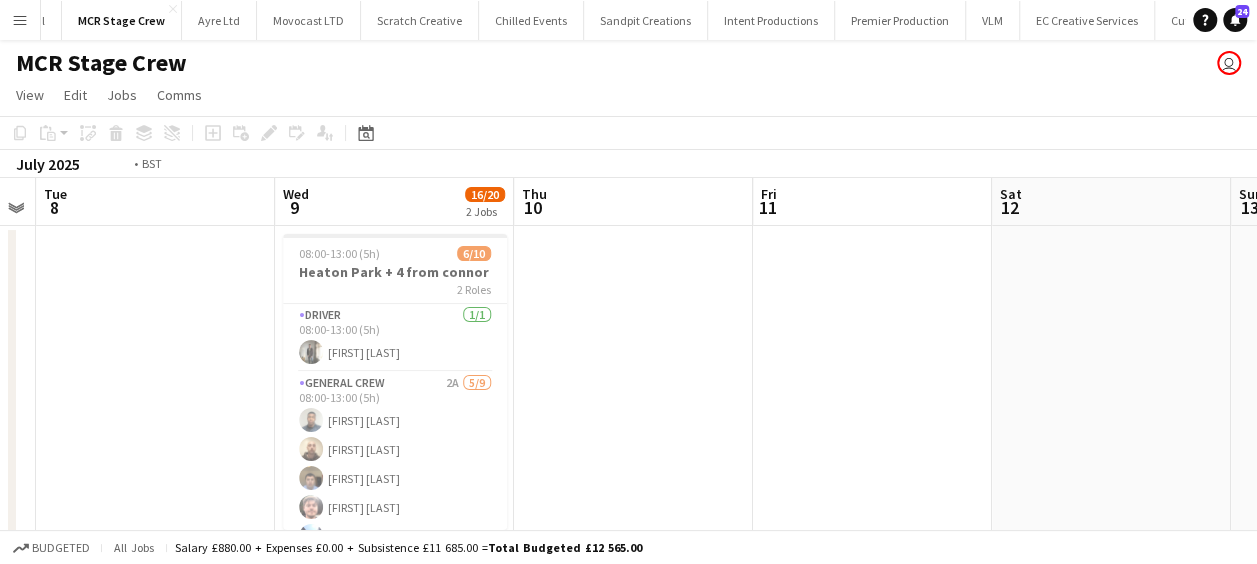 drag, startPoint x: 976, startPoint y: 366, endPoint x: 1177, endPoint y: 366, distance: 201 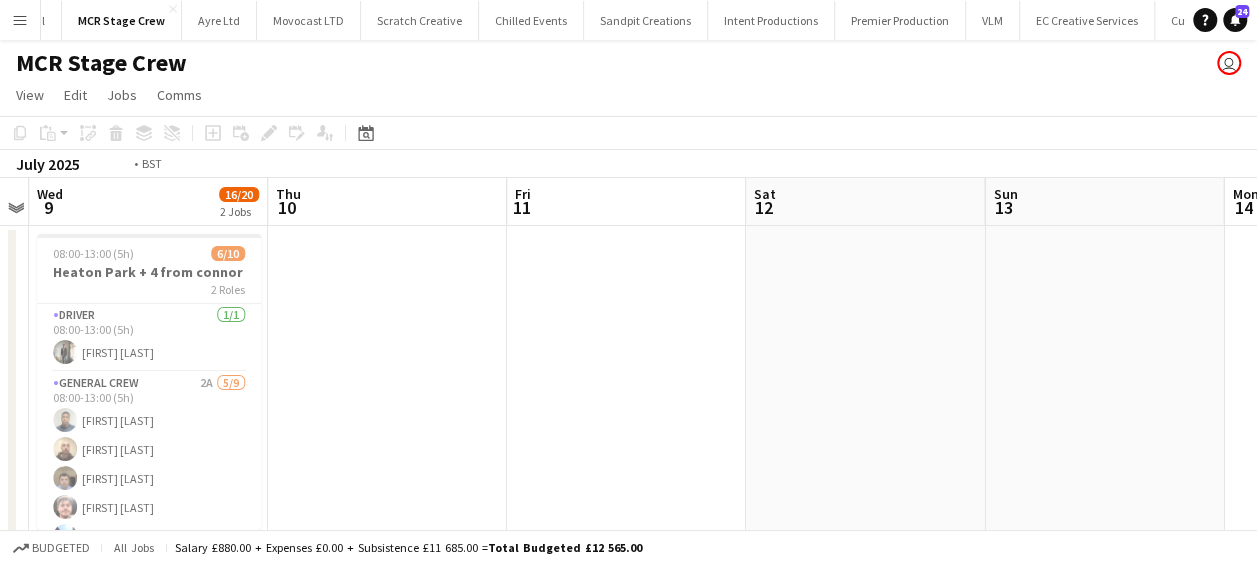 drag, startPoint x: 1158, startPoint y: 356, endPoint x: 681, endPoint y: 326, distance: 477.94247 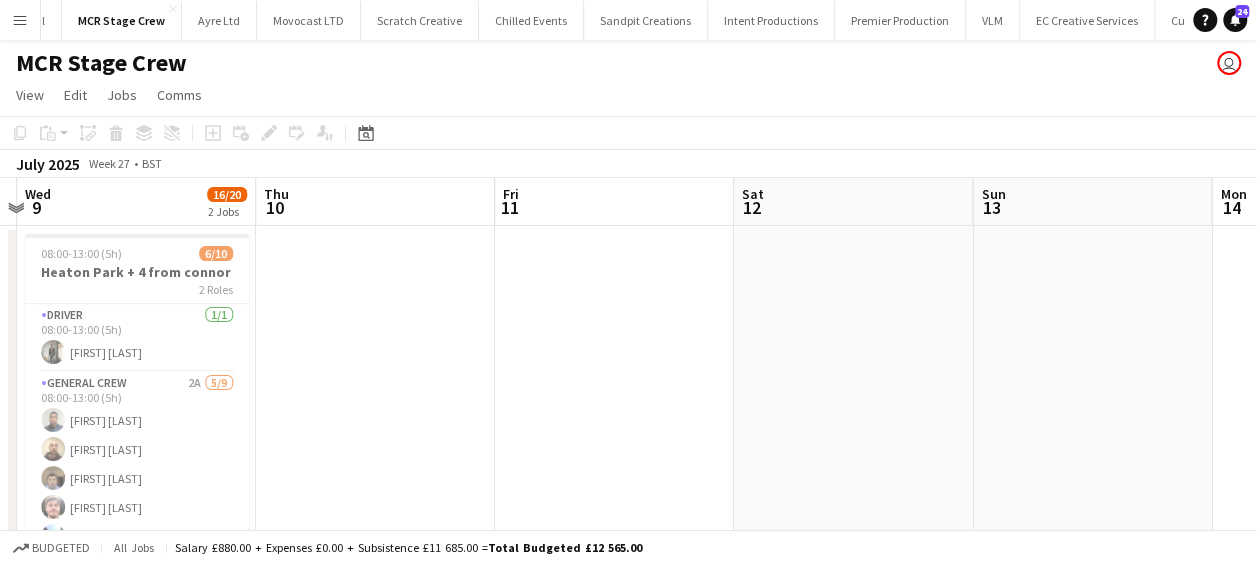 click on "Sat   5   Sun   6   Mon   7   Tue   8   Wed   9   16/20   2 Jobs   Thu   10   Fri   11   Sat   12   Sun   13   Mon   14   Tue   15   08:00-13:00 (5h)    6/10   Heaton Park + 4 from connor   2 Roles   Driver   1/1   08:00-13:00 (5h)
[FIRST] [LAST]  General Crew   2A   5/9   08:00-13:00 (5h)
[FIRST] [LAST]  [FIRST] [LAST]  [FIRST] [LAST]  [FIRST] [LAST]  [FIRST] [LAST]
single-neutral-actions
single-neutral-actions
single-neutral-actions
single-neutral-actions
09:00-14:00 (5h)    10/10   Coop Live (Oasis) (charge 3rd driver on Heaton park)   2 Roles   Driver   3/3   09:00-14:00 (5h)
[FIRST] [LAST]  [FIRST] [LAST]  [FIRST] [LAST]  General Crew   7/7   09:00-14:00 (5h)
[FIRST] [LAST]  [FIRST] [LAST]  [FIRST] [LAST]  [FIRST] [LAST]  [FIRST] [LAST]  [FIRST] [LAST]  [FIRST] [LAST]" at bounding box center [628, 526] 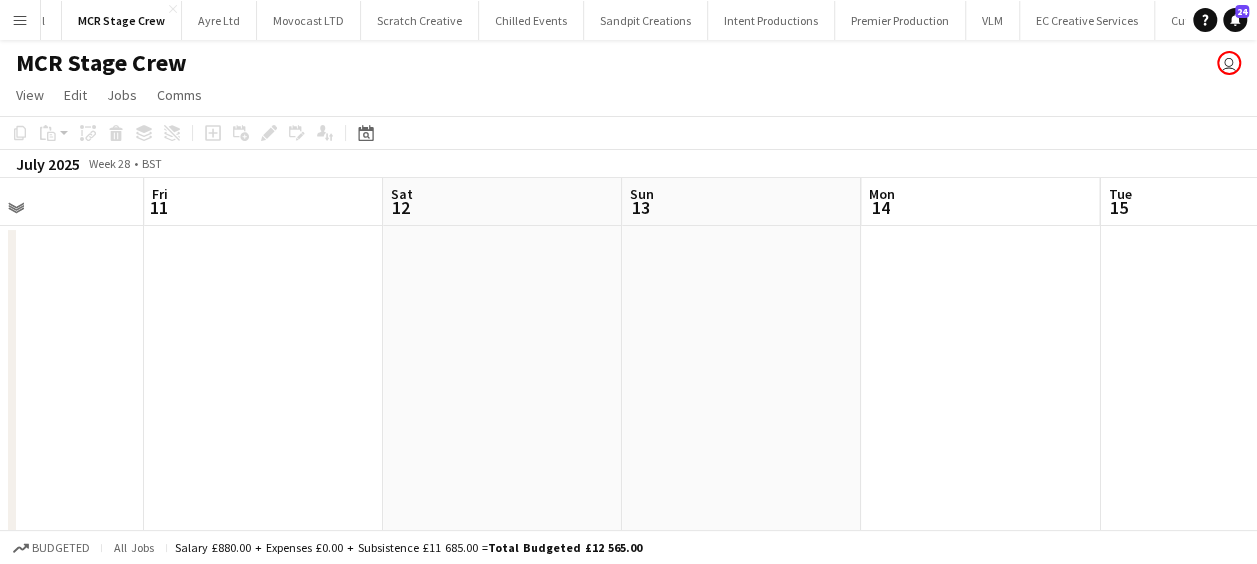 drag, startPoint x: 667, startPoint y: 299, endPoint x: 880, endPoint y: 301, distance: 213.00938 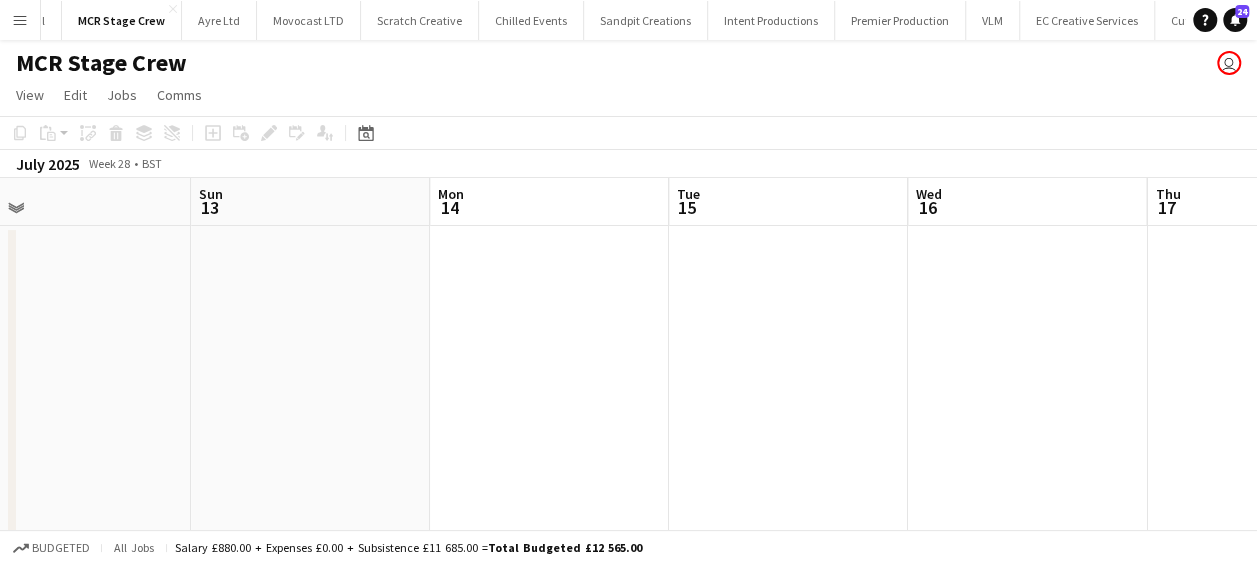 click on "Wed   9   16/20   2 Jobs   Thu   10   Fri   11   Sat   12   Sun   13   Mon   14   Tue   15   Wed   16   Thu   17   Fri   18   Sat   19      08:00-13:00 (5h)    6/10   Heaton Park + 4 from connor   2 Roles   Driver   1/1   08:00-13:00 (5h)
[FIRST] [LAST]  General Crew   2A   5/9   08:00-13:00 (5h)
[FIRST] [LAST]  [FIRST] [LAST]  [FIRST] [LAST]  [FIRST] [LAST]  [FIRST] [LAST]
single-neutral-actions
single-neutral-actions
single-neutral-actions
single-neutral-actions
09:00-14:00 (5h)    10/10   Coop Live (Oasis) (charge 3rd driver on Heaton park)   2 Roles   Driver   3/3   09:00-14:00 (5h)
[FIRST] [LAST]  [FIRST] [LAST]  [FIRST] [LAST]  General Crew   7/7   09:00-14:00 (5h)
[FIRST] [LAST]  [FIRST] [LAST]  [FIRST] [LAST]  [FIRST] [LAST]  [FIRST] [LAST]  [FIRST] [LAST]  [FIRST] [LAST]" at bounding box center [628, 526] 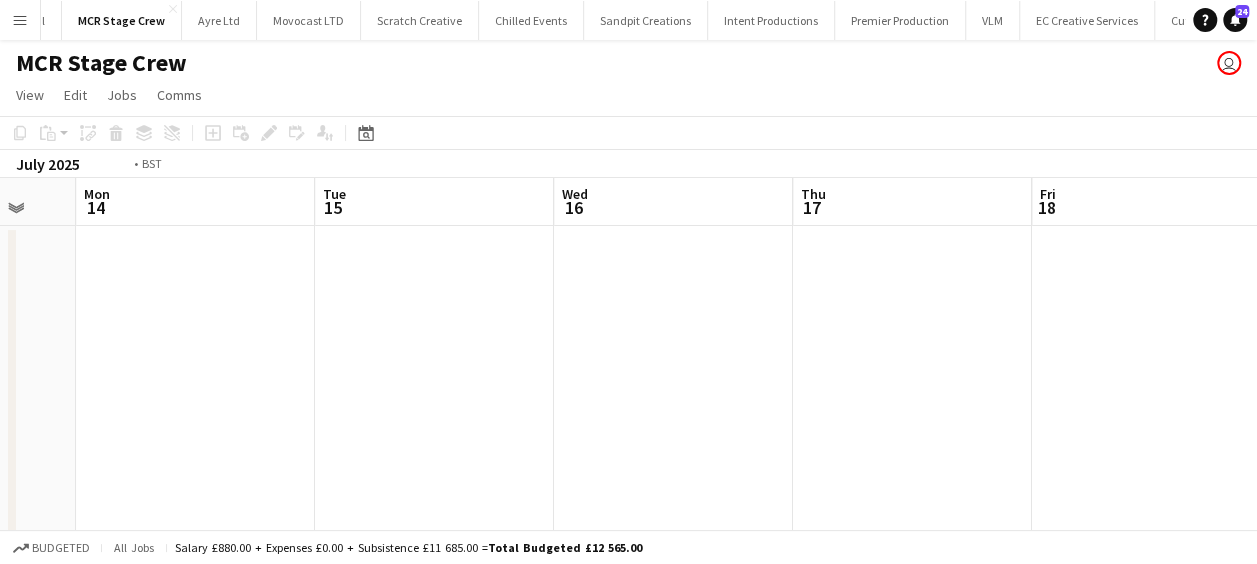 drag, startPoint x: 571, startPoint y: 328, endPoint x: 889, endPoint y: 326, distance: 318.0063 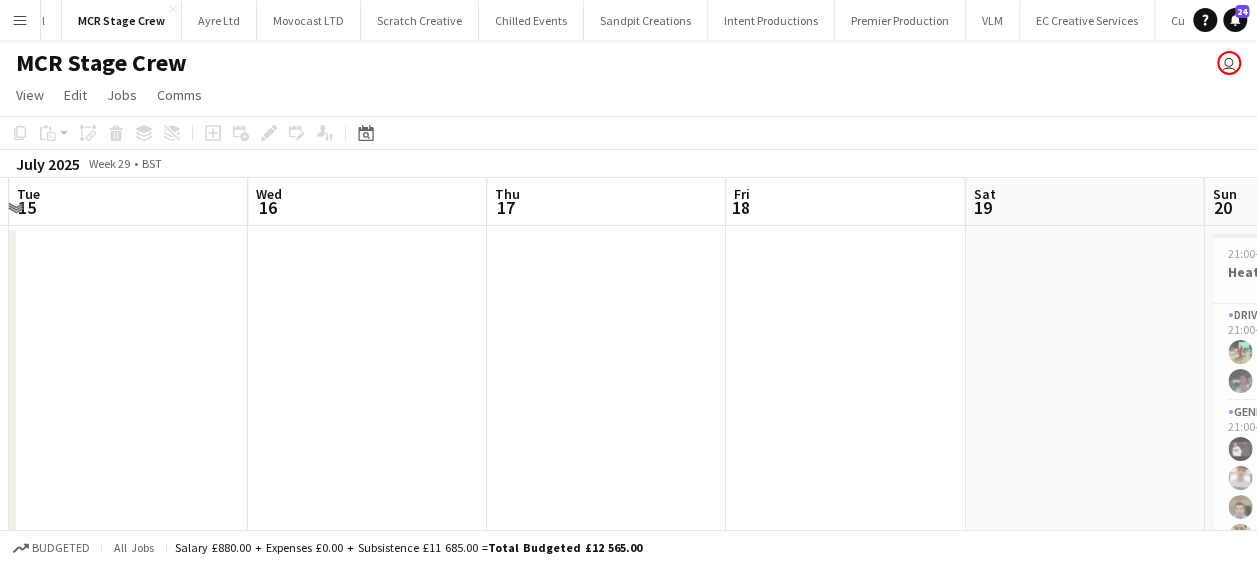 click on "Fri   11   Sat   12   Sun   13   Mon   14   Tue   15   Wed   16   Thu   17   Fri   18   Sat   19   Sun   20   10/10   1 Job   Mon   21      21:00-05:00 (8h) (Mon)   10/10   Heaton Park   2 Roles   Driver   2/2   21:00-05:00 (8h)
[FIRST] [LAST]  [FIRST] [LAST]  General Crew   8/8   21:00-05:00 (8h)
[FIRST] [LAST]  [FIRST] [LAST]  [FIRST] [LAST]  [FIRST] [LAST]  [FIRST] [LAST]  [FIRST] [LAST]  [FIRST] [LAST]  [FIRST] [LAST]" at bounding box center (628, 526) 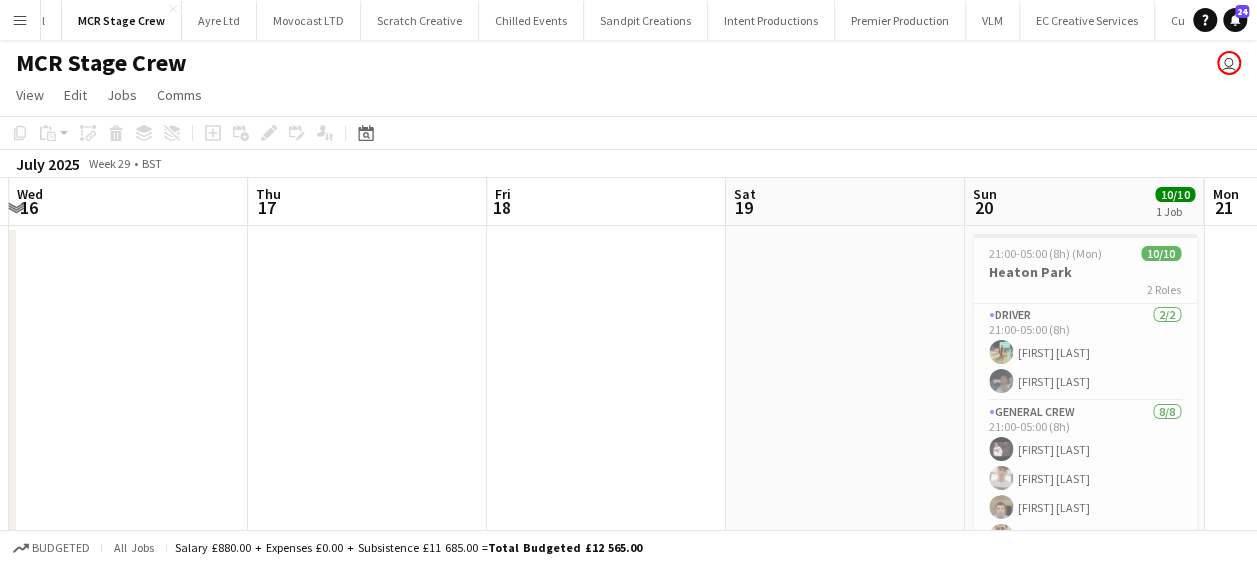 drag, startPoint x: 744, startPoint y: 338, endPoint x: 607, endPoint y: 322, distance: 137.93114 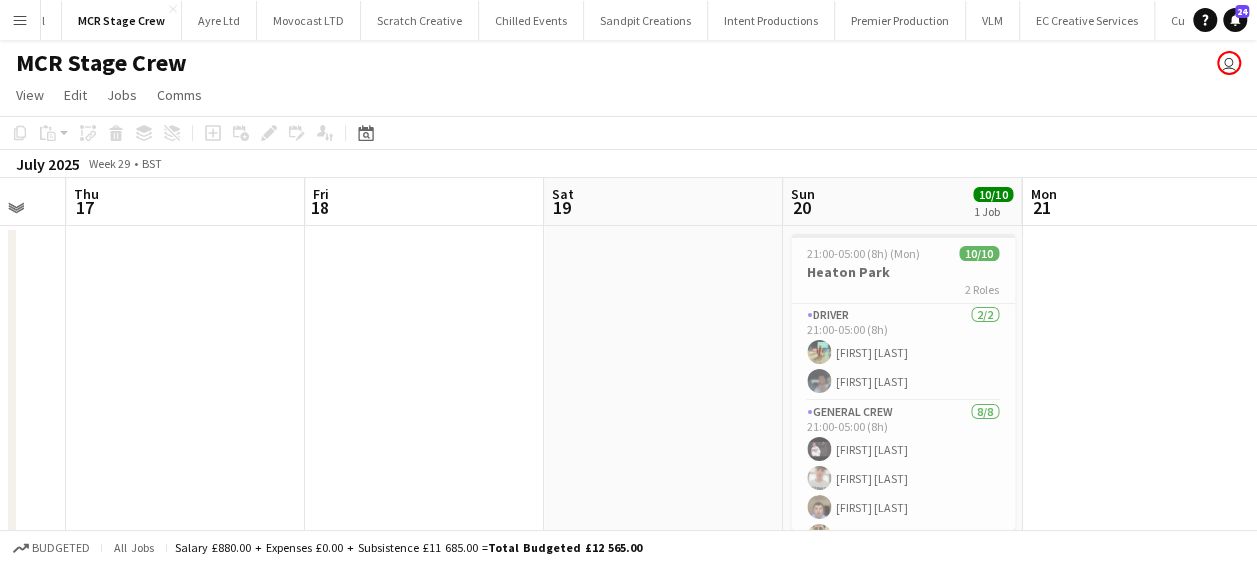 drag, startPoint x: 489, startPoint y: 329, endPoint x: 472, endPoint y: 326, distance: 17.262676 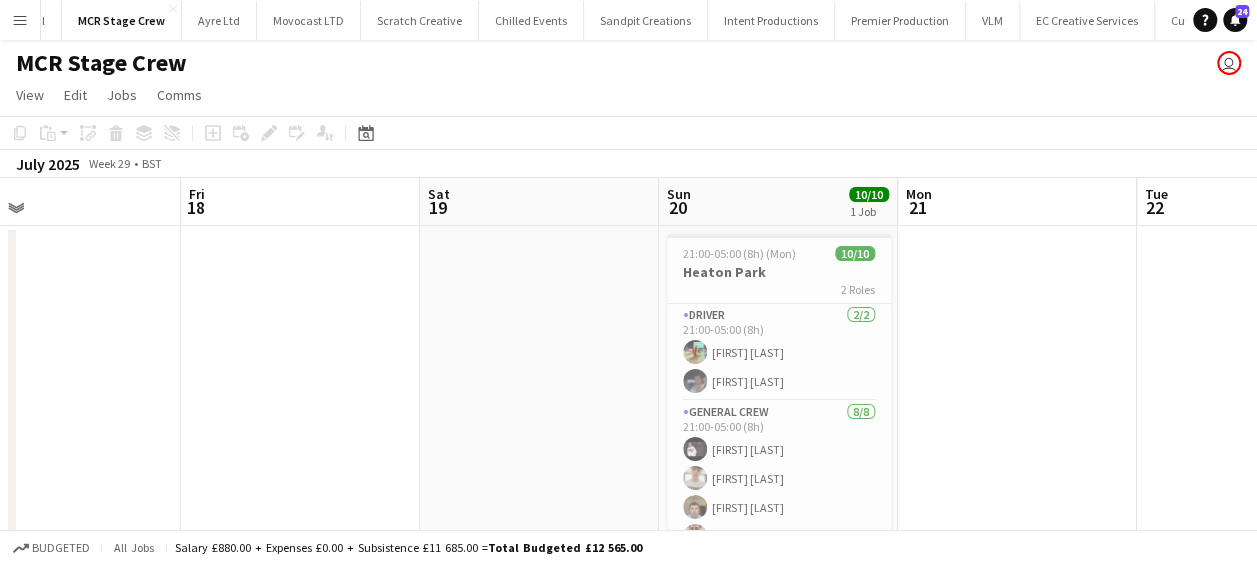 drag, startPoint x: 410, startPoint y: 324, endPoint x: 368, endPoint y: 324, distance: 42 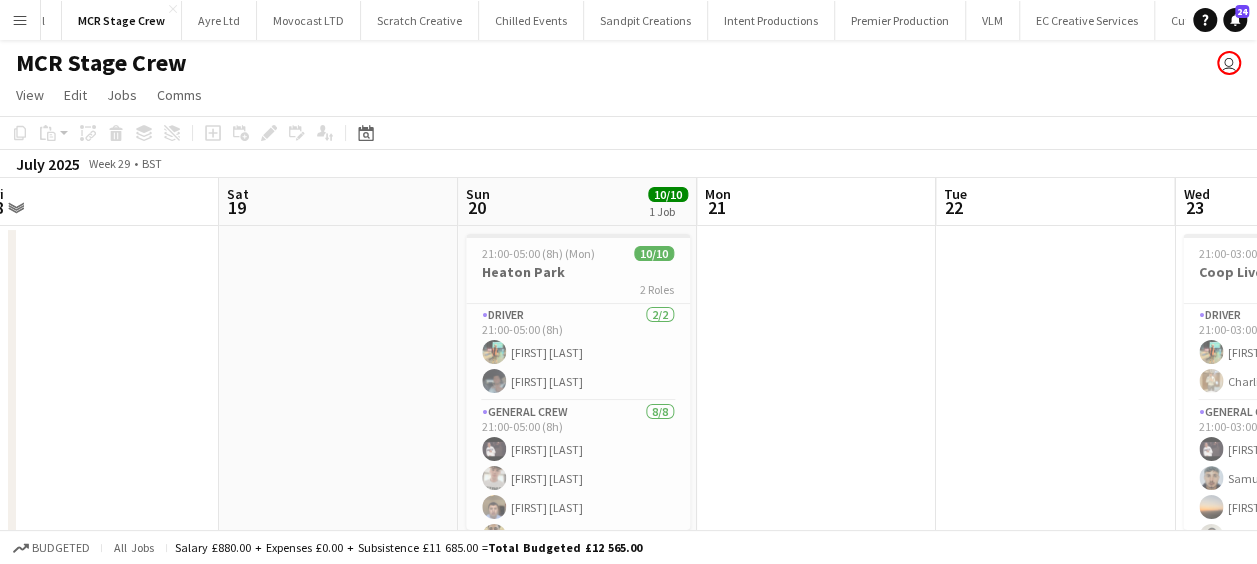 drag, startPoint x: 482, startPoint y: 396, endPoint x: 362, endPoint y: 388, distance: 120.26637 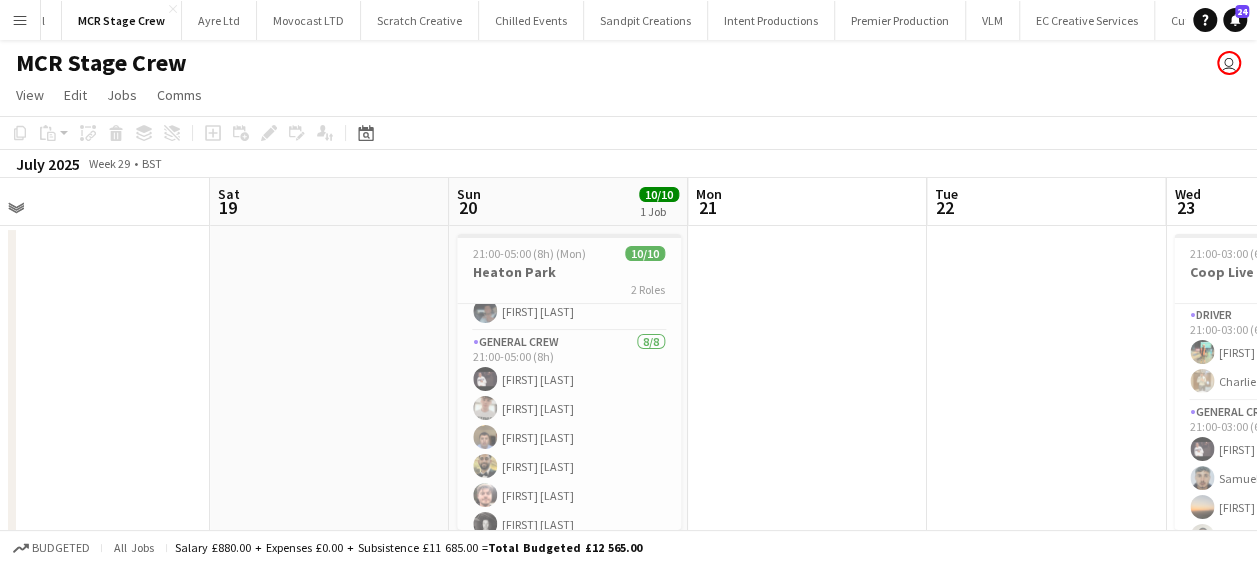 scroll, scrollTop: 41, scrollLeft: 0, axis: vertical 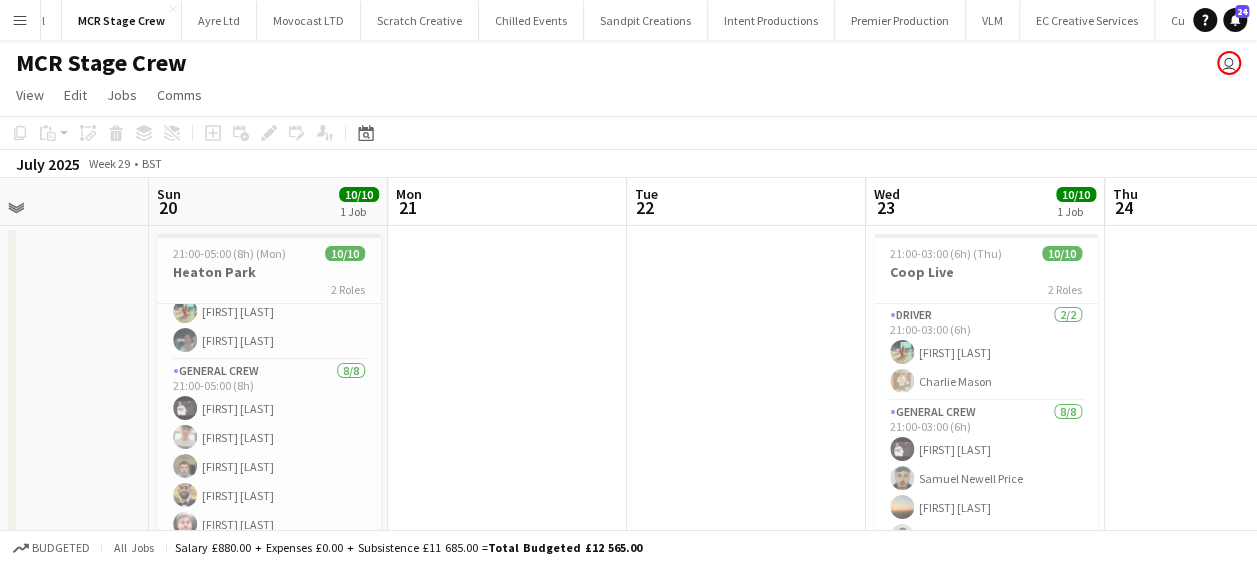 drag, startPoint x: 944, startPoint y: 354, endPoint x: 644, endPoint y: 360, distance: 300.06 